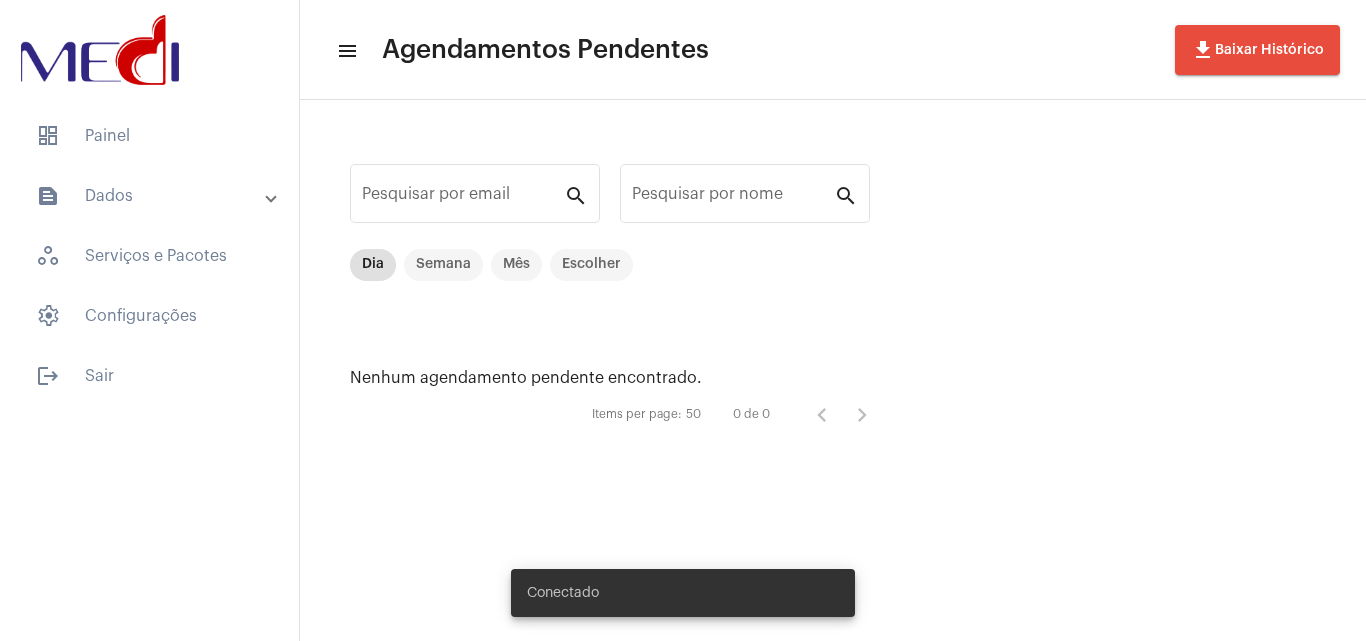 scroll, scrollTop: 0, scrollLeft: 0, axis: both 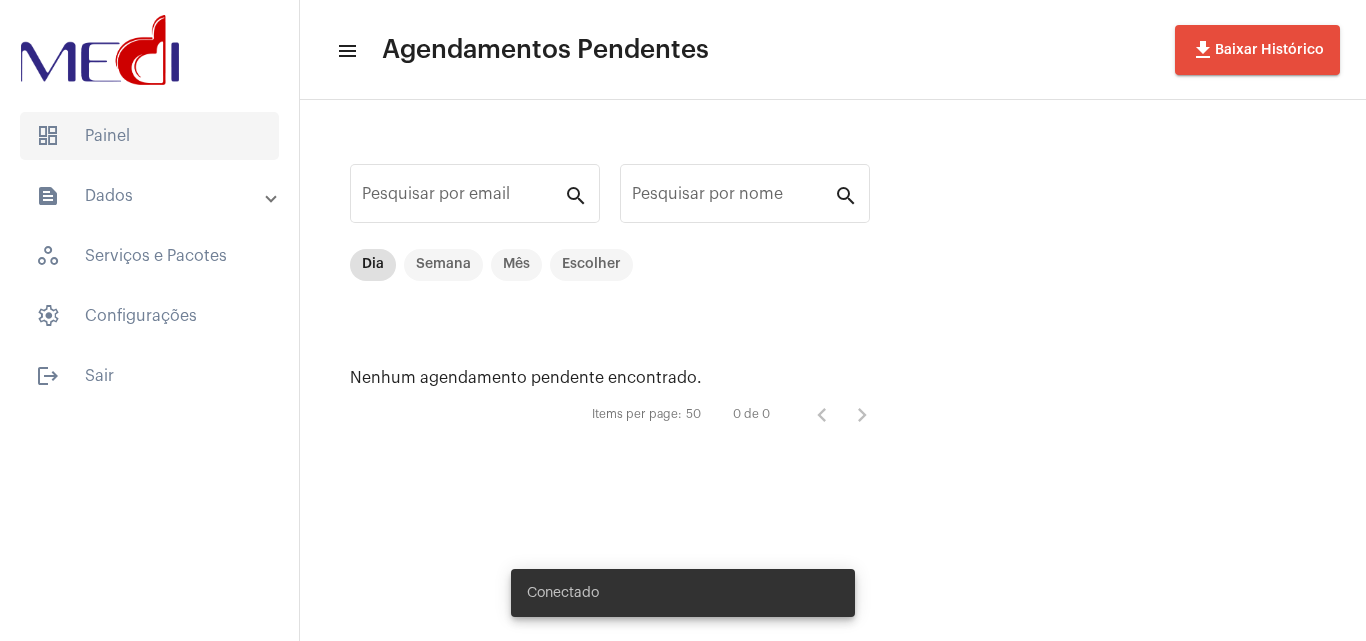 click on "dashboard   Painel" 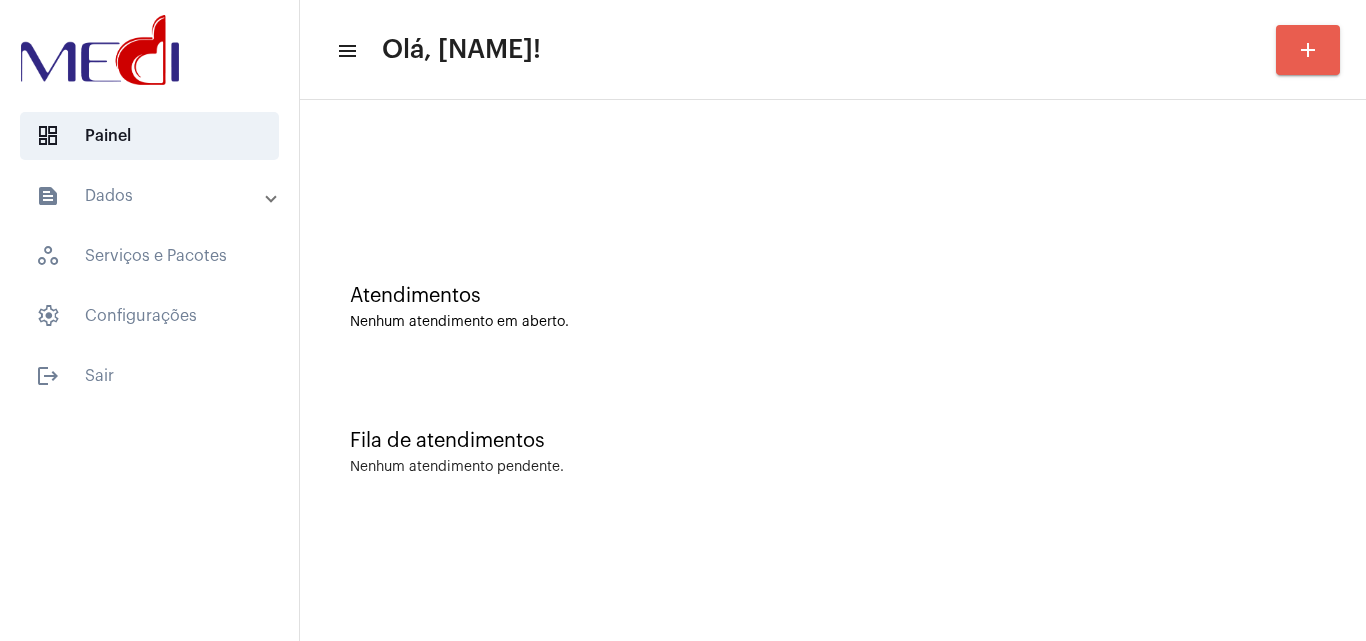 click on "add" 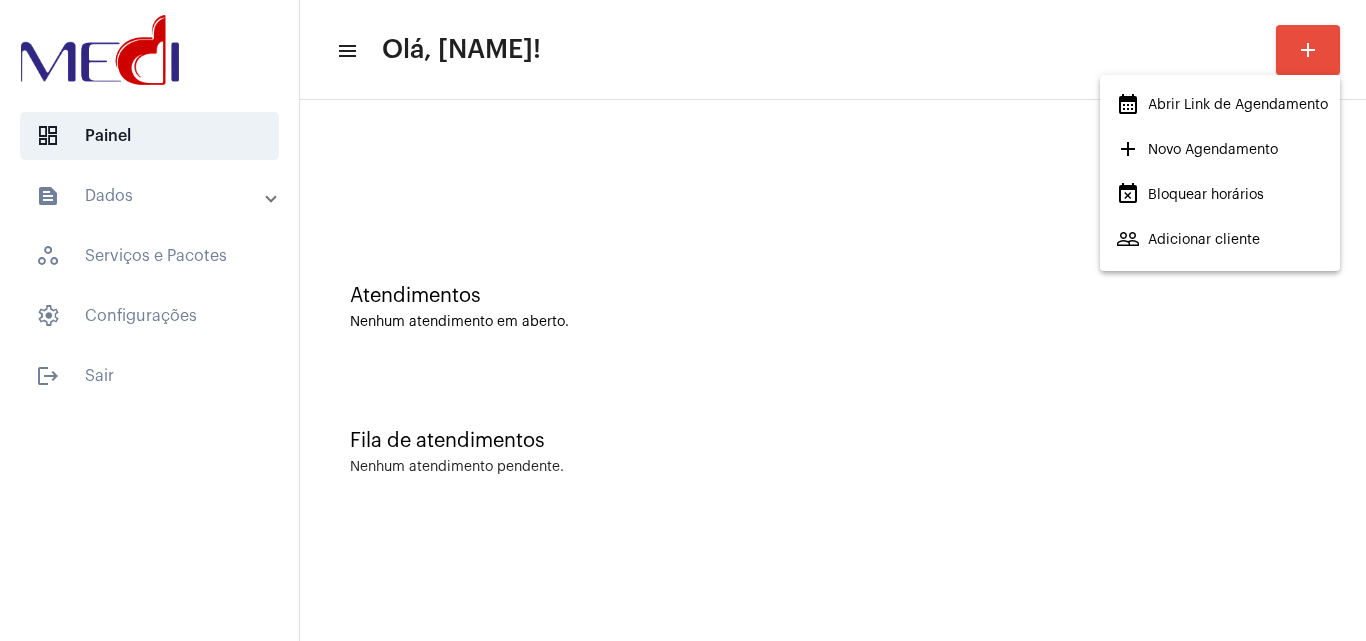 click on "calendar_month_outlined Abrir Link de Agendamento" at bounding box center [1222, 105] 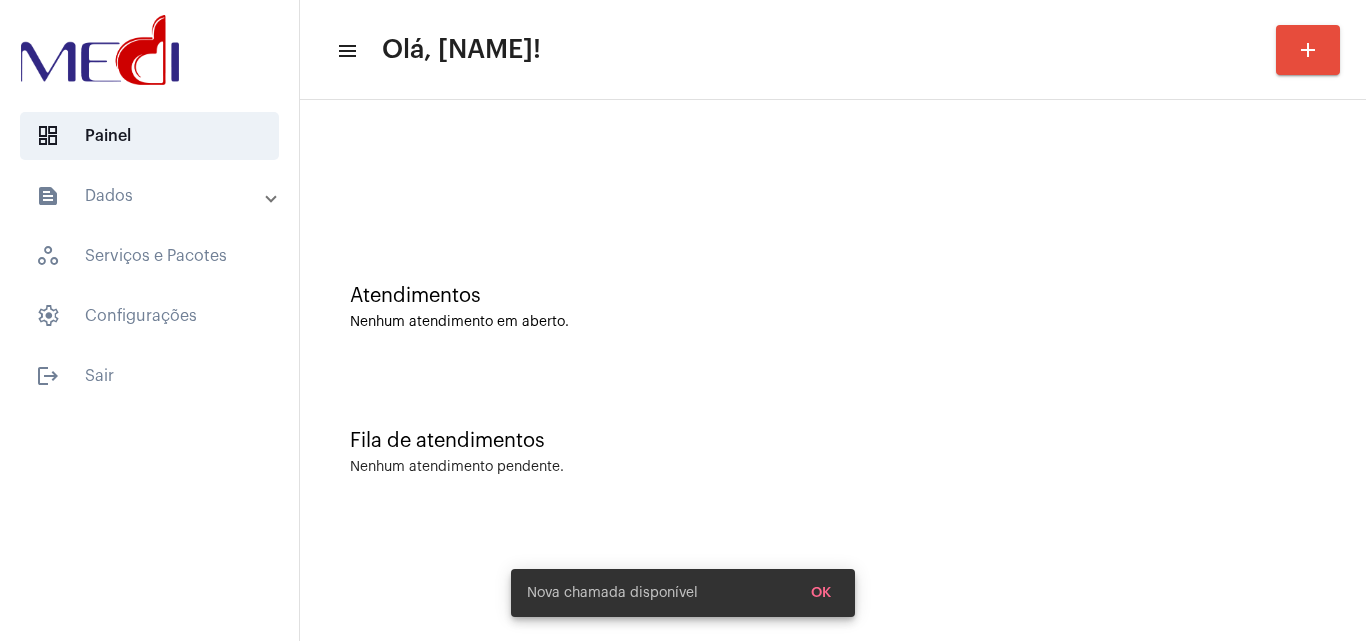 click on "Atendimentos Nenhum atendimento em aberto." 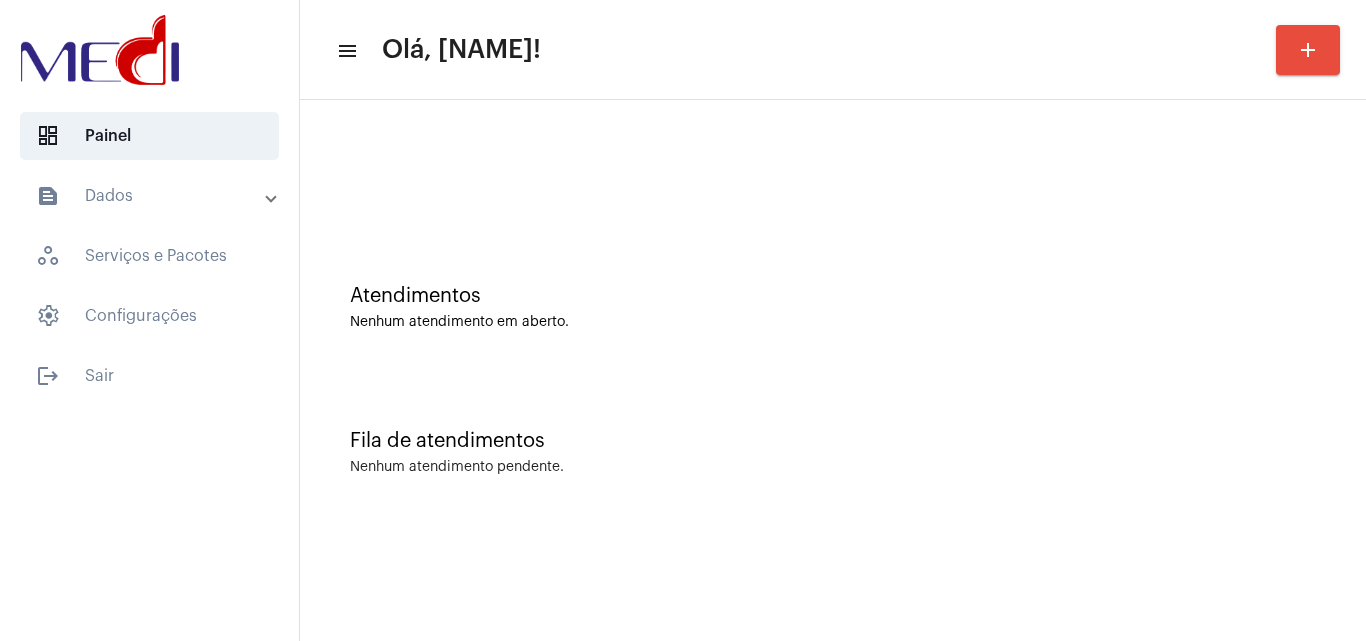 click on "Fila de atendimentos Nenhum atendimento pendente." 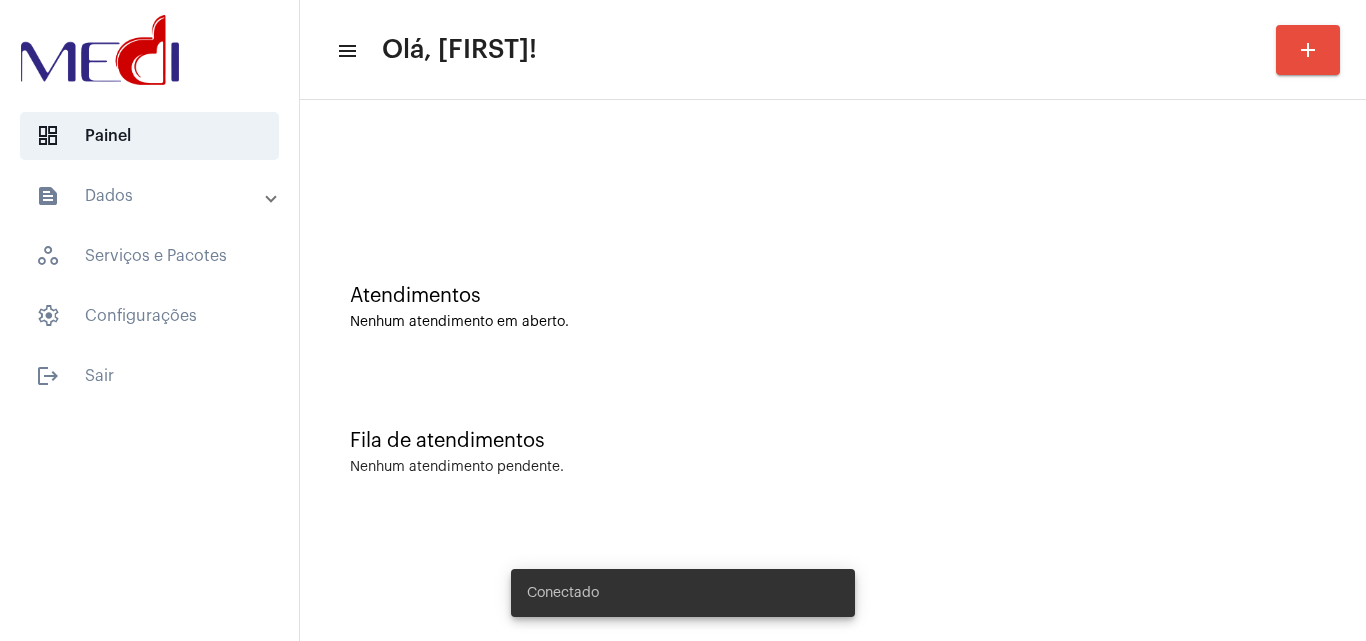 scroll, scrollTop: 0, scrollLeft: 0, axis: both 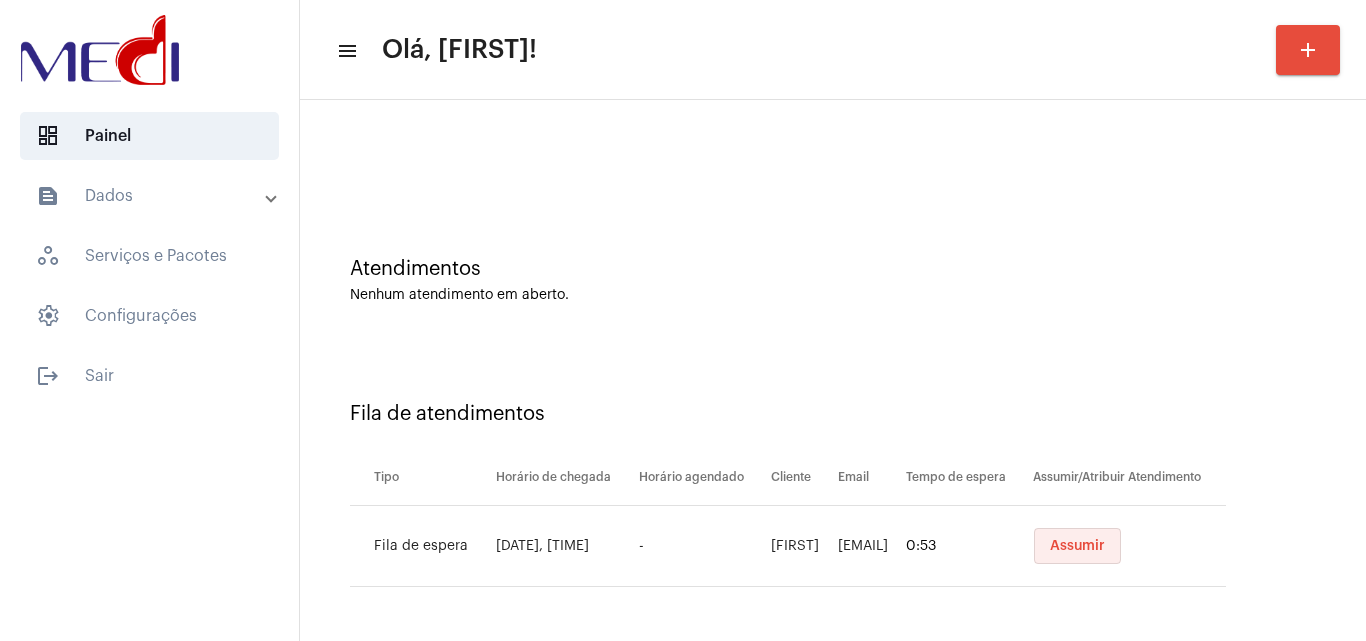 click on "Assumir" at bounding box center (1077, 546) 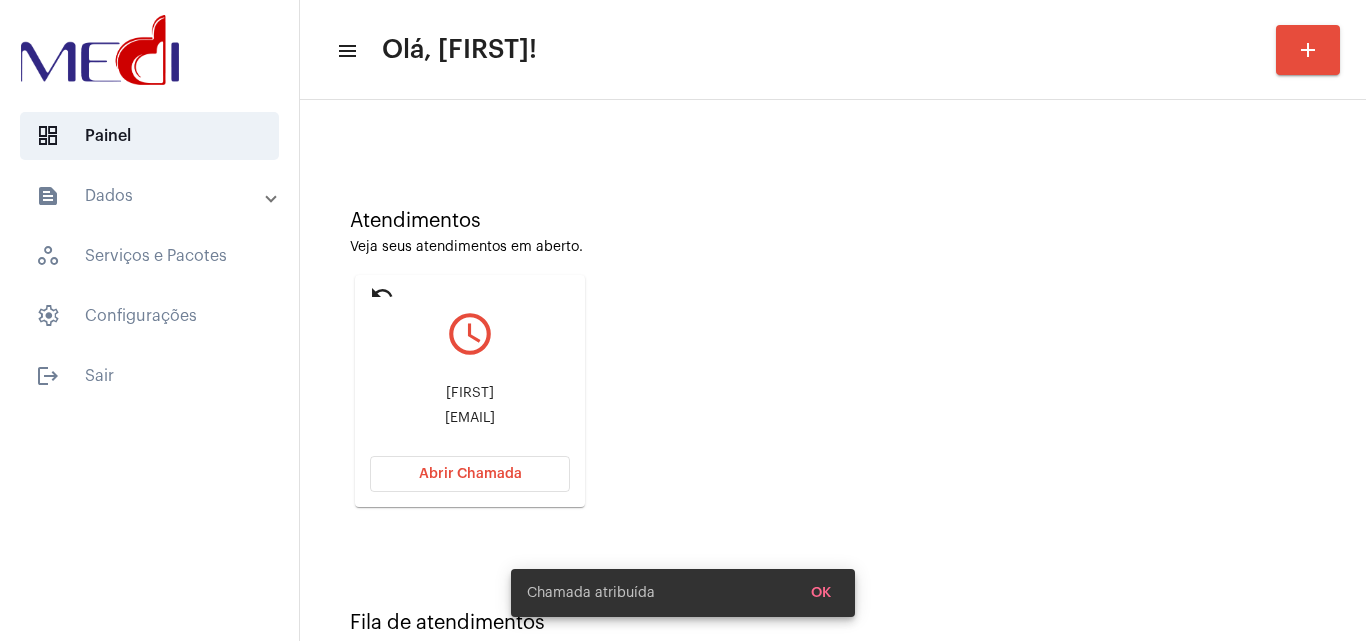 scroll, scrollTop: 141, scrollLeft: 0, axis: vertical 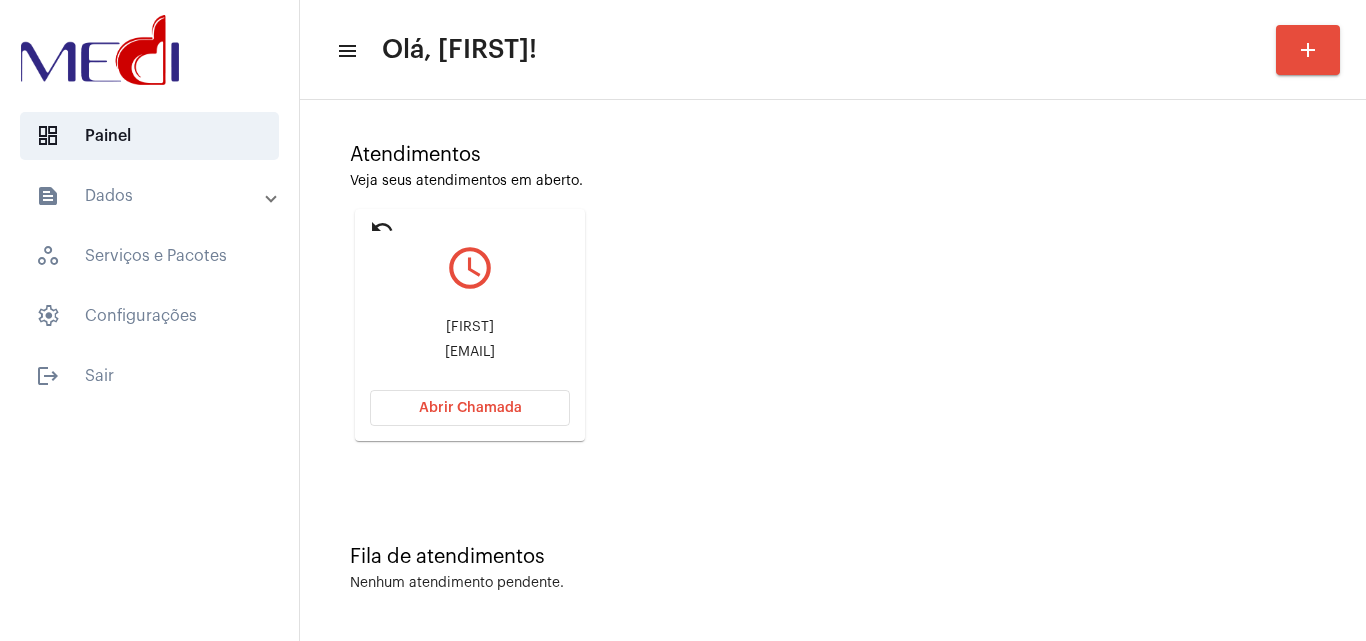 drag, startPoint x: 412, startPoint y: 352, endPoint x: 452, endPoint y: 354, distance: 40.04997 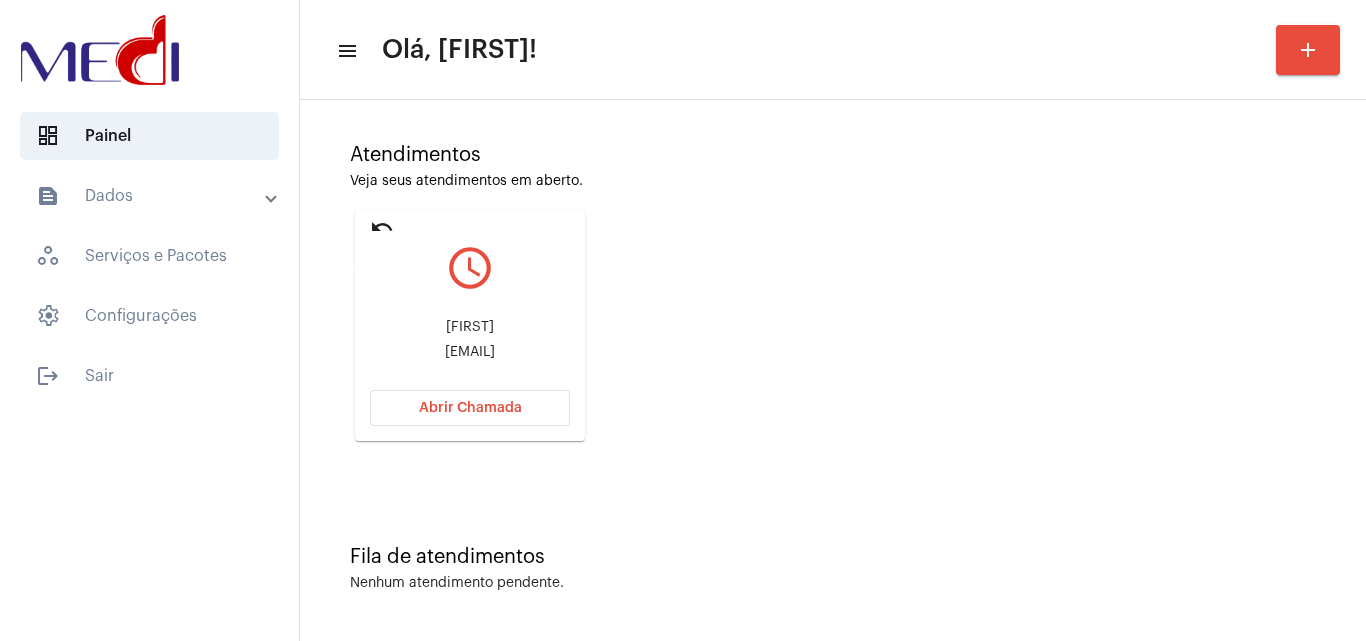 click on "undo" 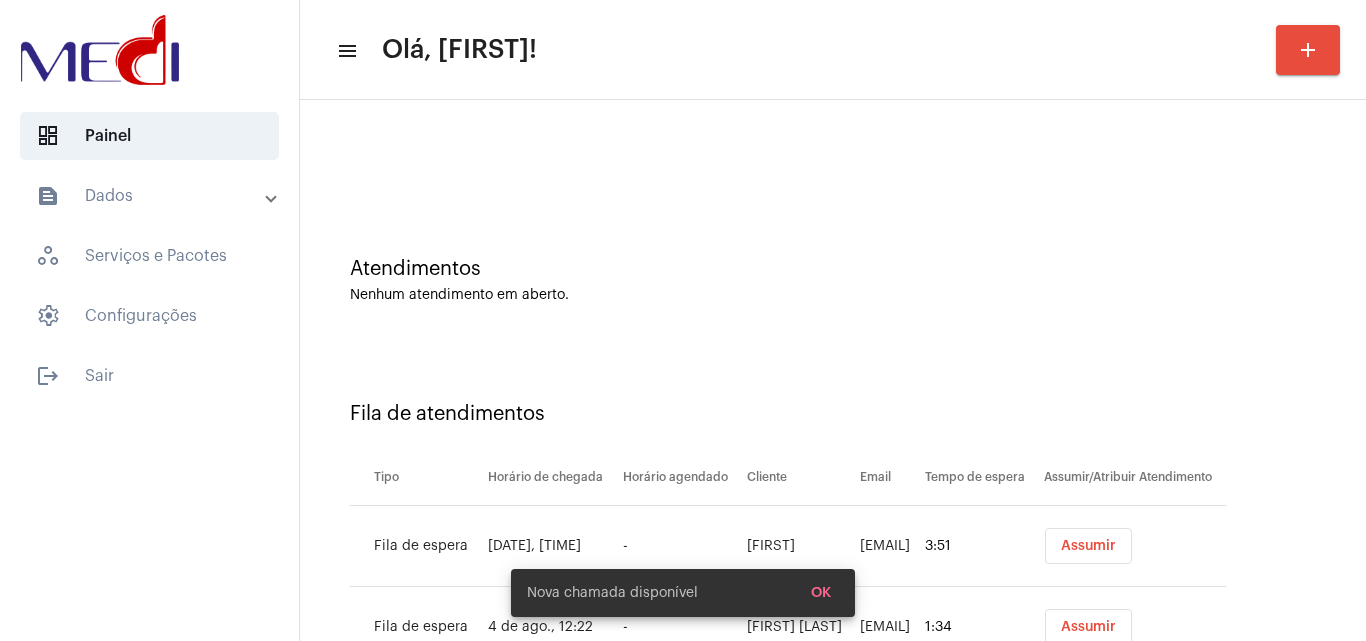 scroll, scrollTop: 108, scrollLeft: 0, axis: vertical 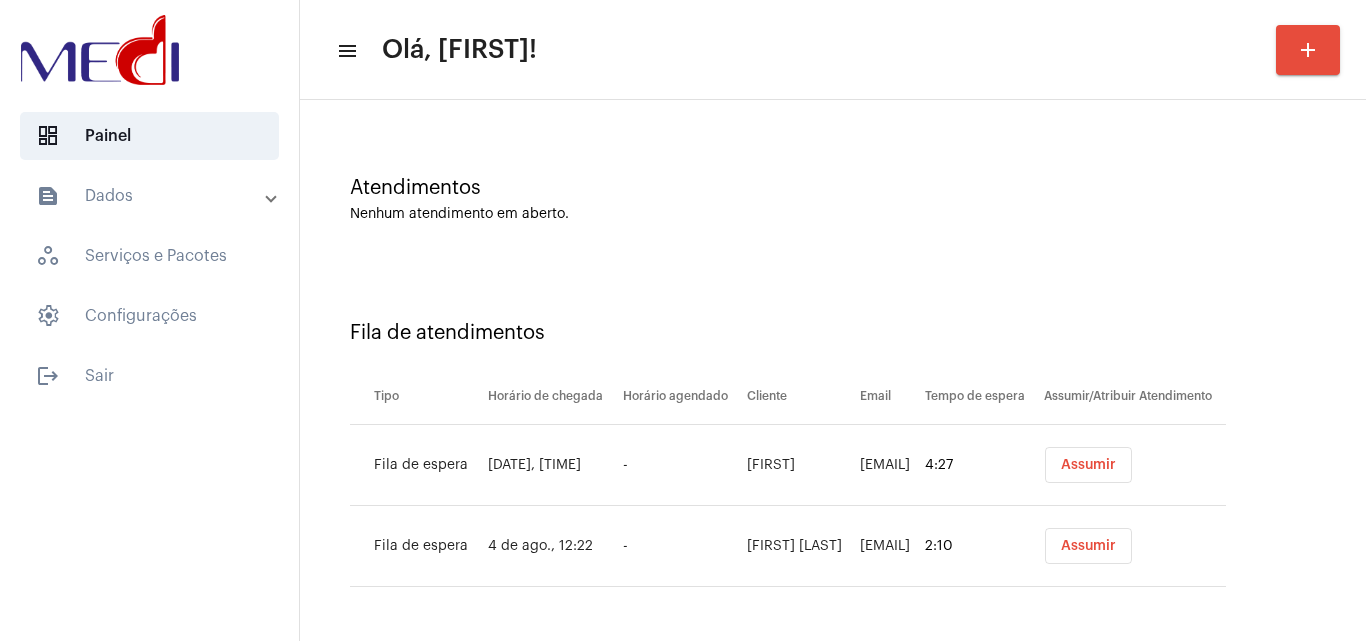 click on "Assumir" at bounding box center (1088, 546) 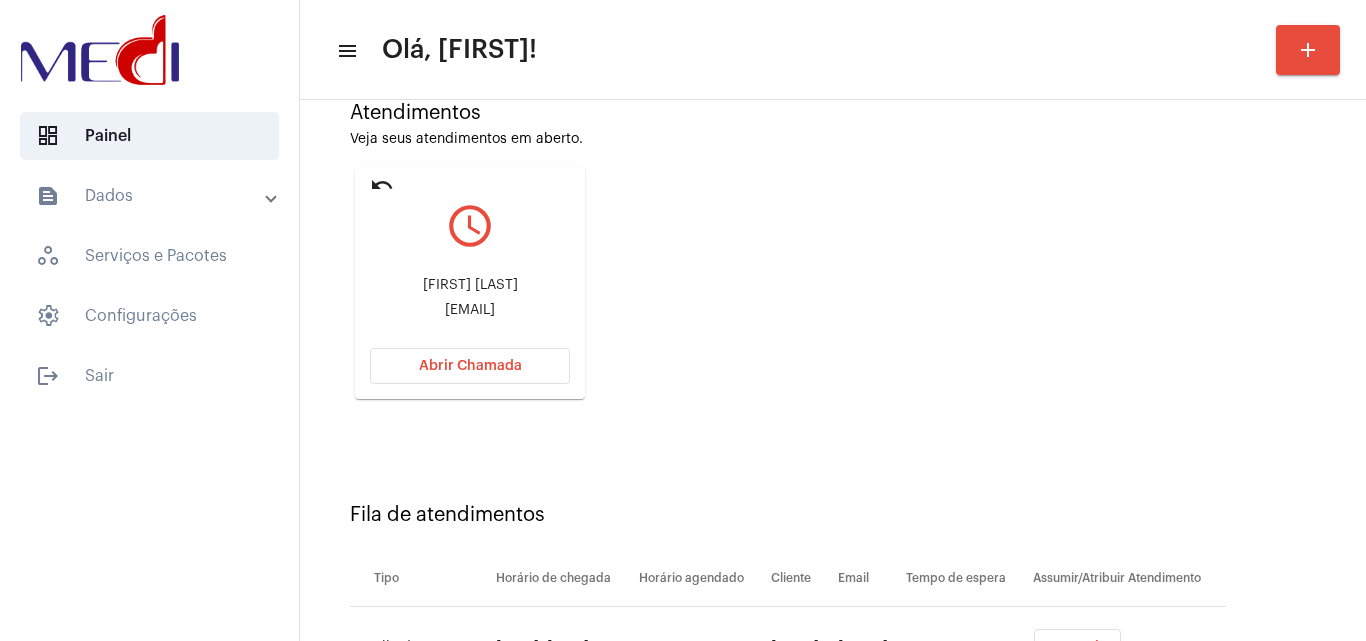 scroll, scrollTop: 284, scrollLeft: 0, axis: vertical 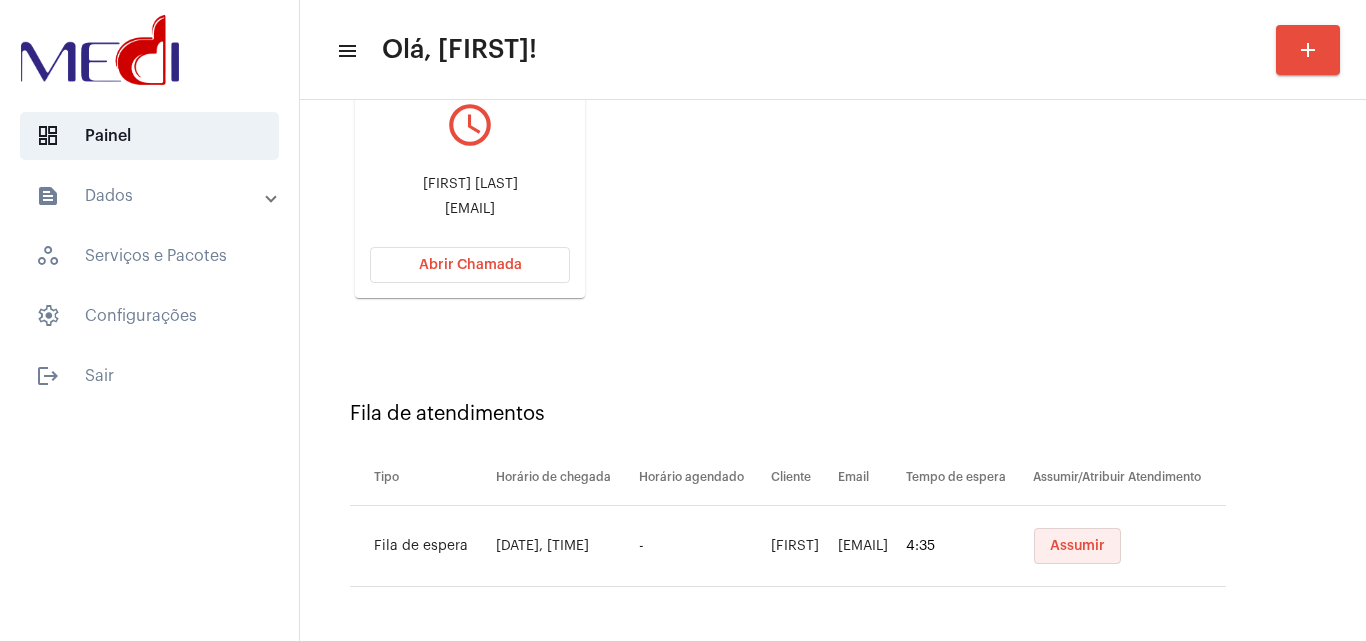 click on "Assumir" at bounding box center [1077, 546] 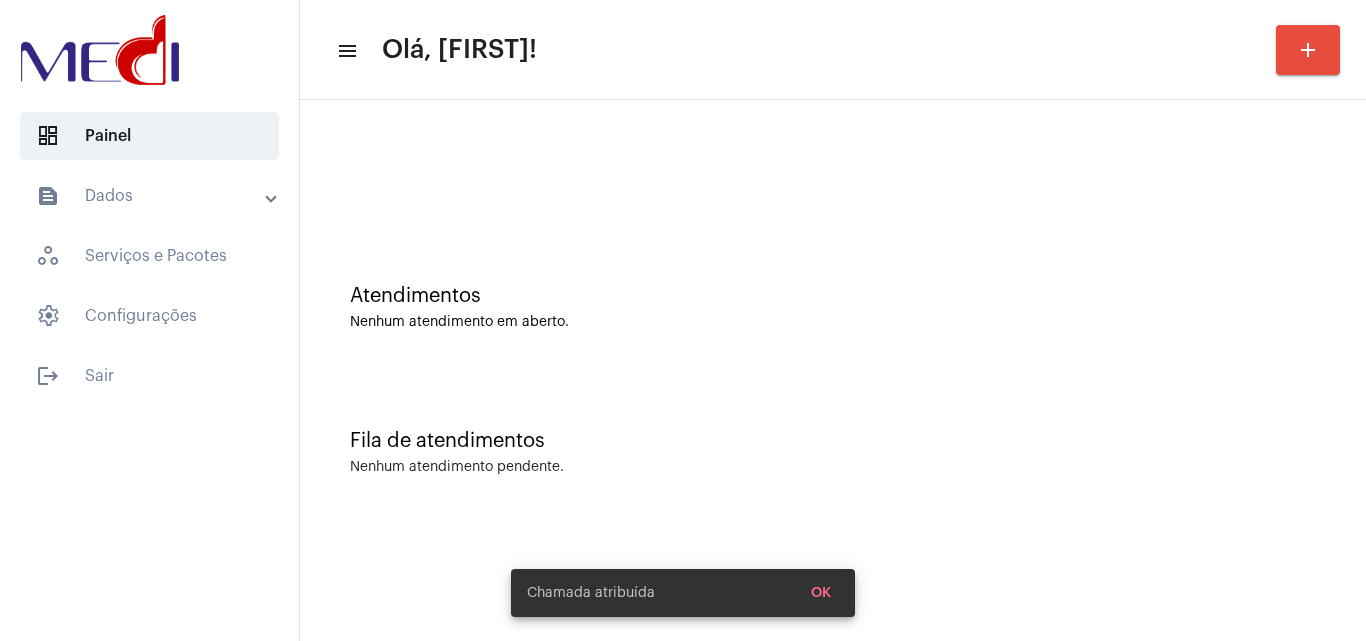 scroll, scrollTop: 0, scrollLeft: 0, axis: both 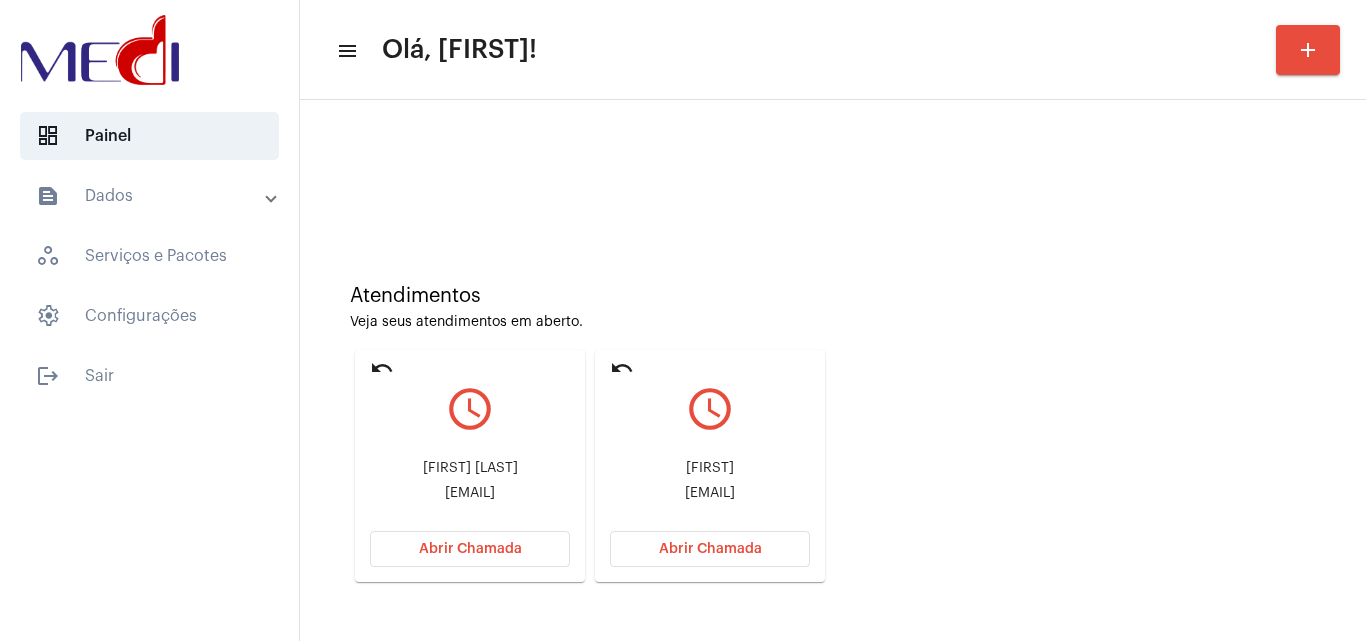 drag, startPoint x: 386, startPoint y: 460, endPoint x: 515, endPoint y: 463, distance: 129.03488 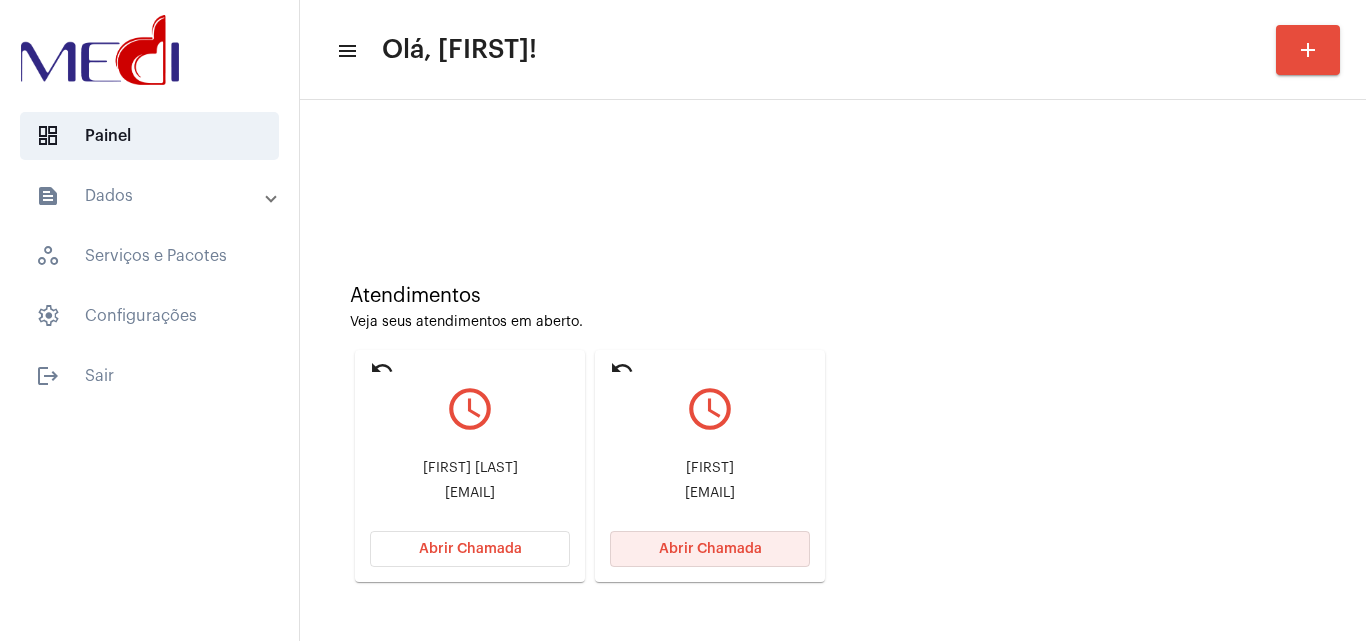 click on "Abrir Chamada" 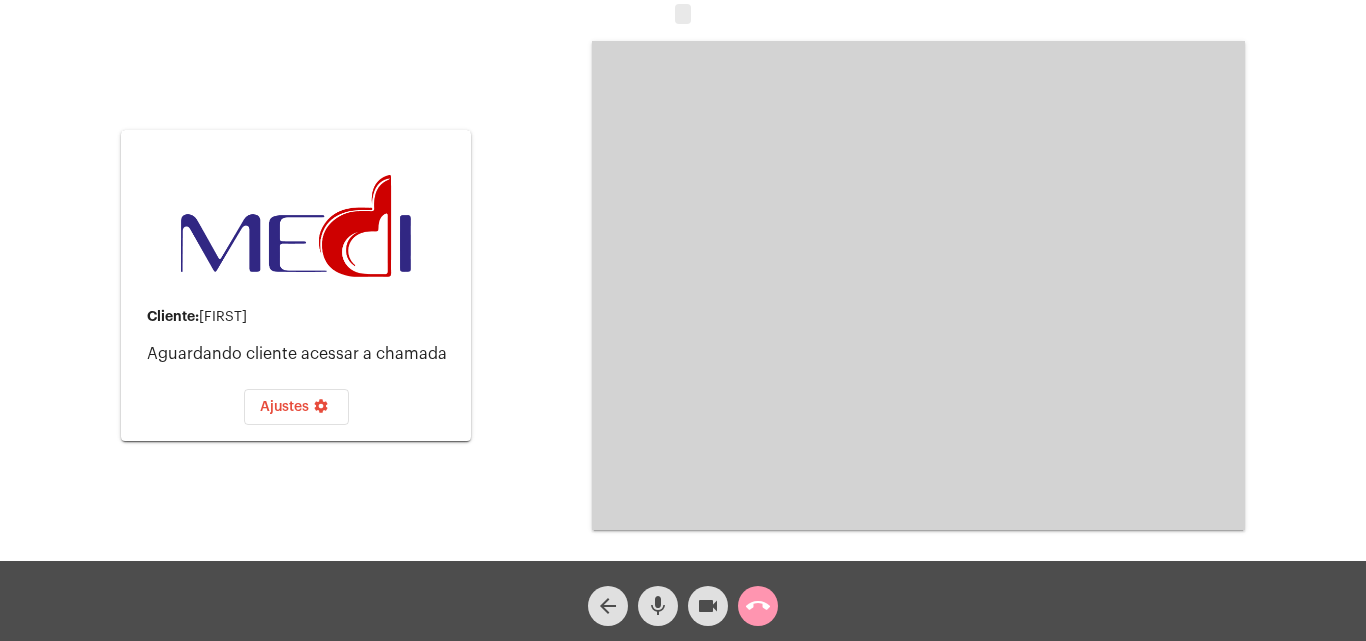 click on "Cliente:   Nicolas   Aguardando cliente acessar a chamada   Ajustes settings Acessando Câmera e Microfone..." 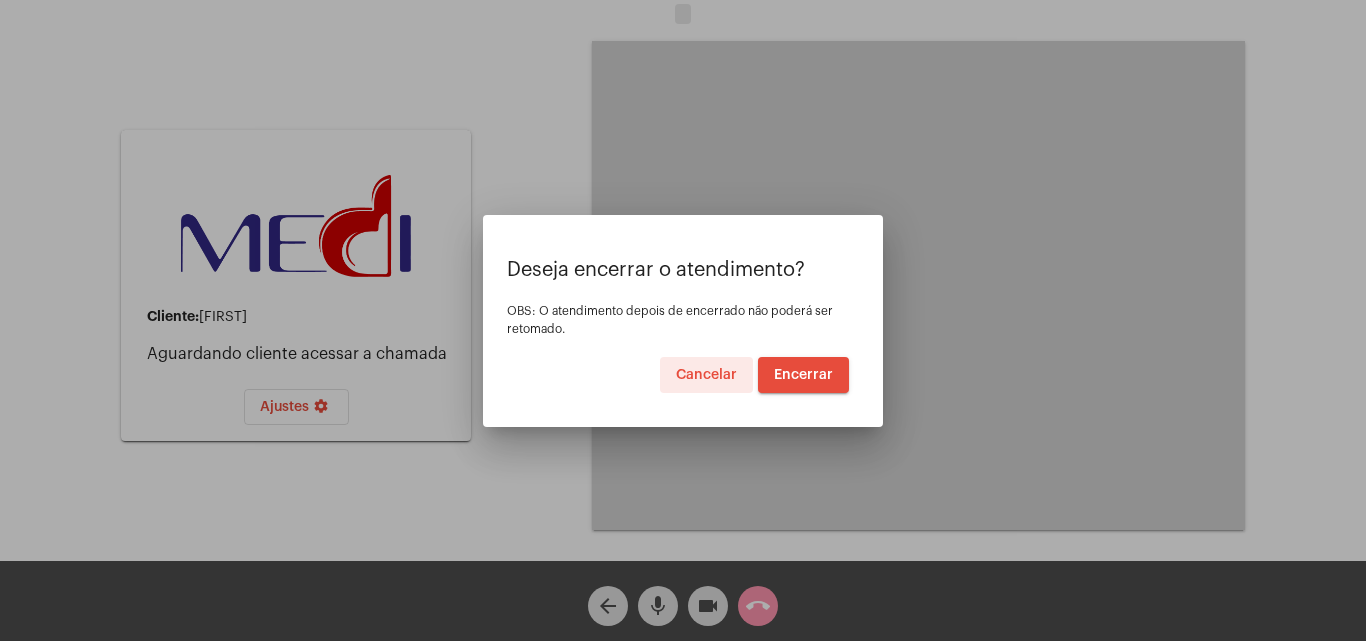 click on "Encerrar" at bounding box center (803, 375) 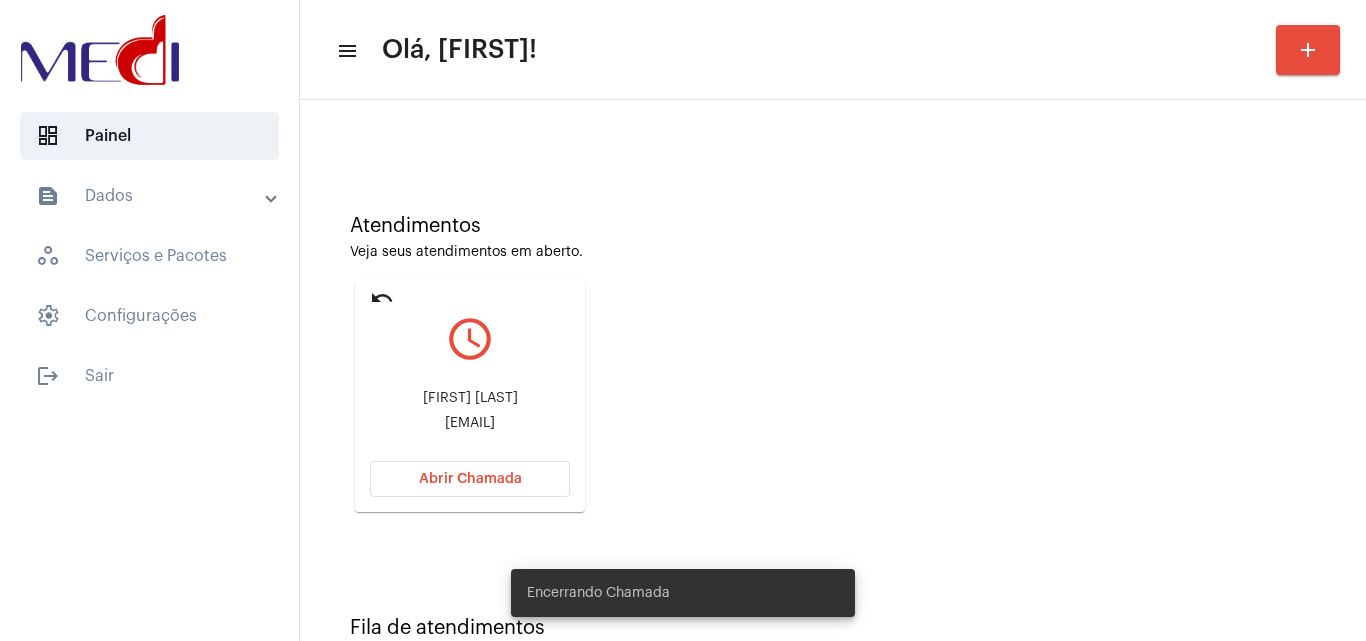scroll, scrollTop: 141, scrollLeft: 0, axis: vertical 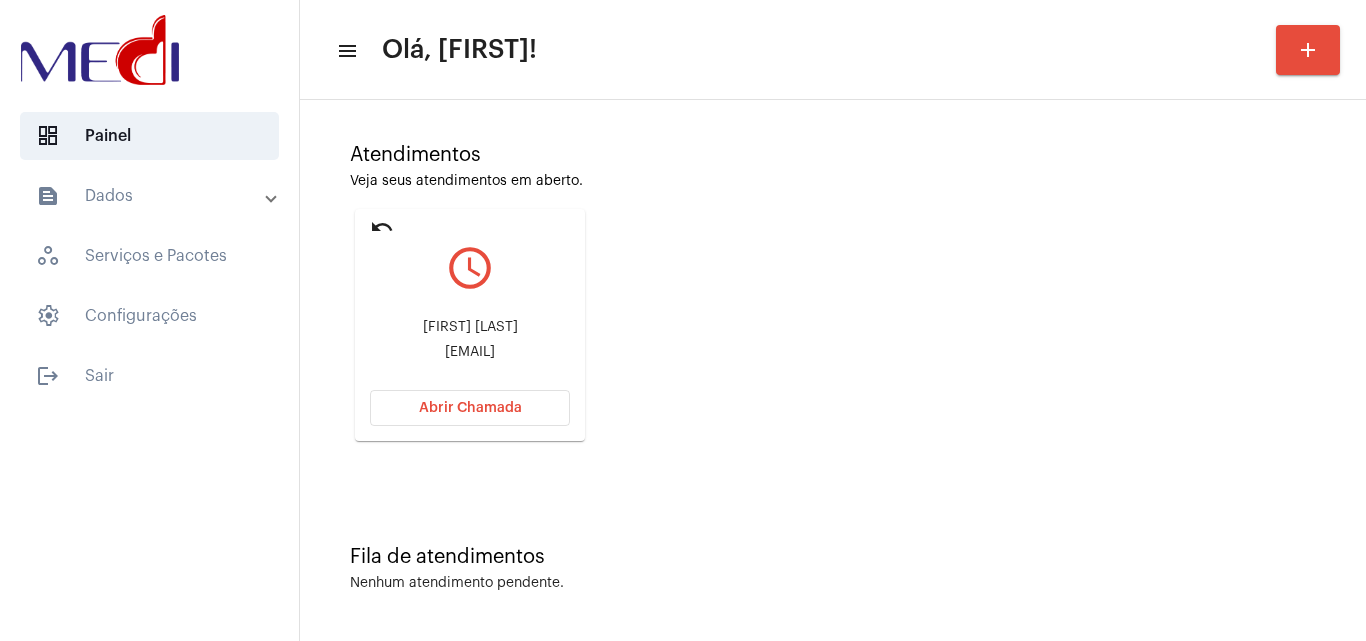 drag, startPoint x: 398, startPoint y: 316, endPoint x: 556, endPoint y: 311, distance: 158.0791 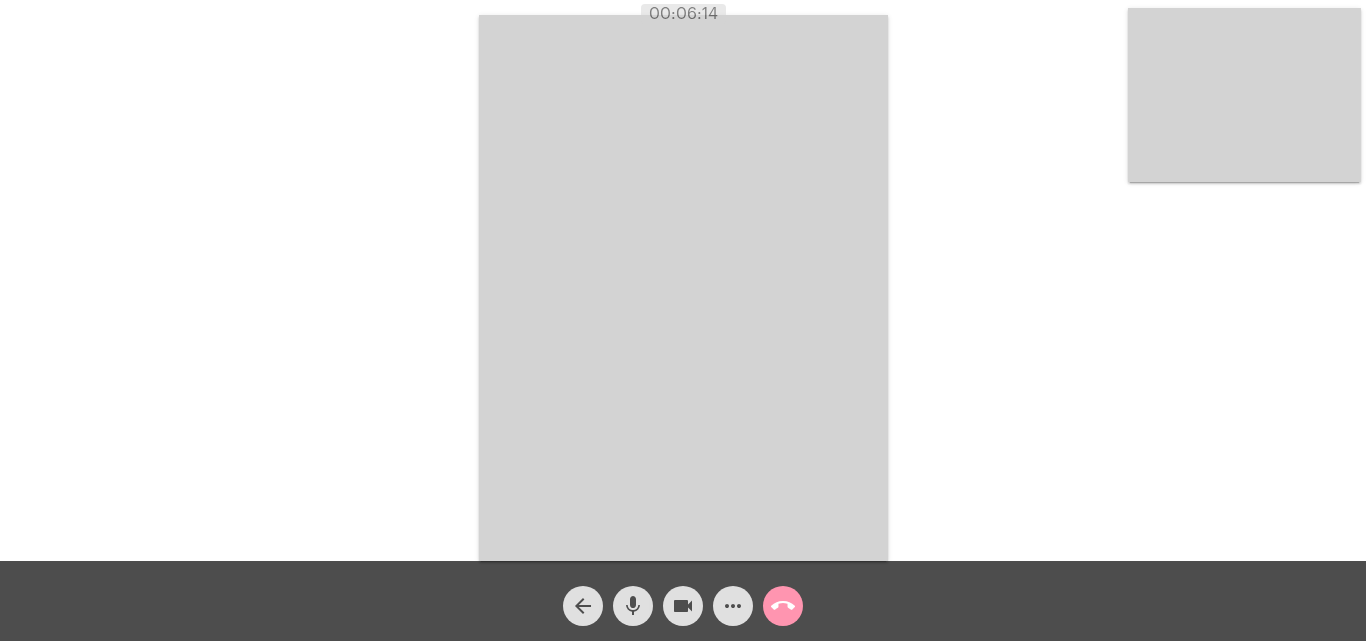 click on "call_end" 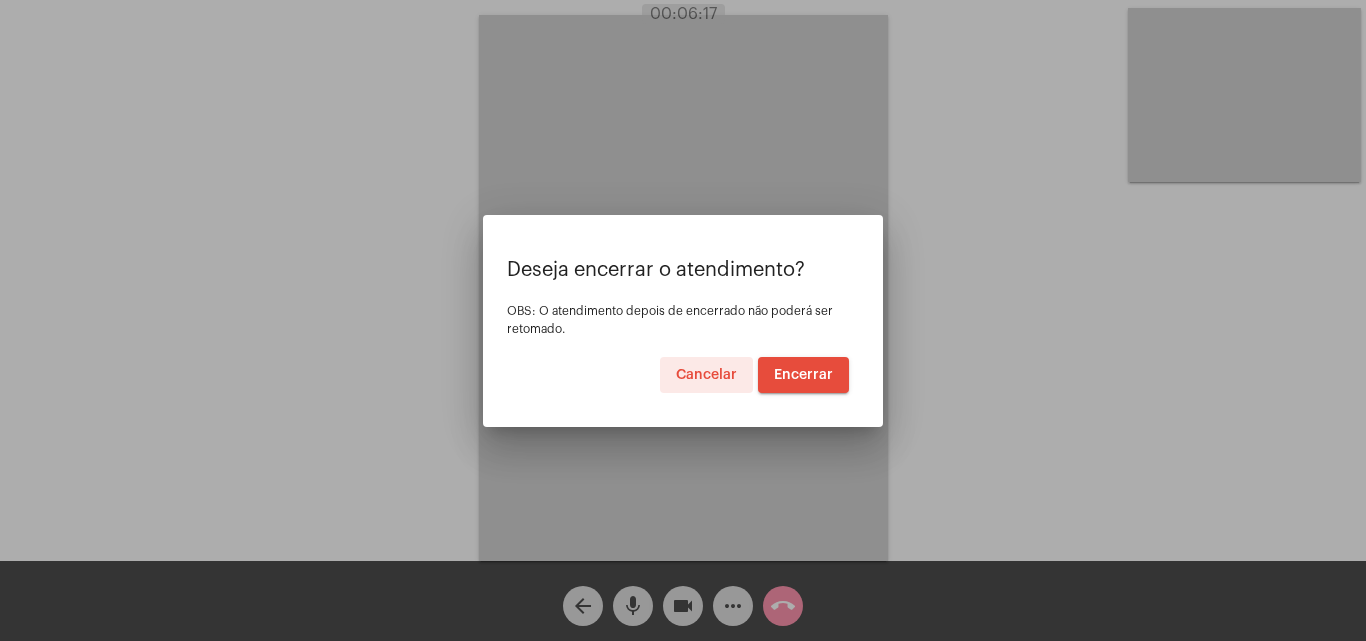 click on "Encerrar" at bounding box center (803, 375) 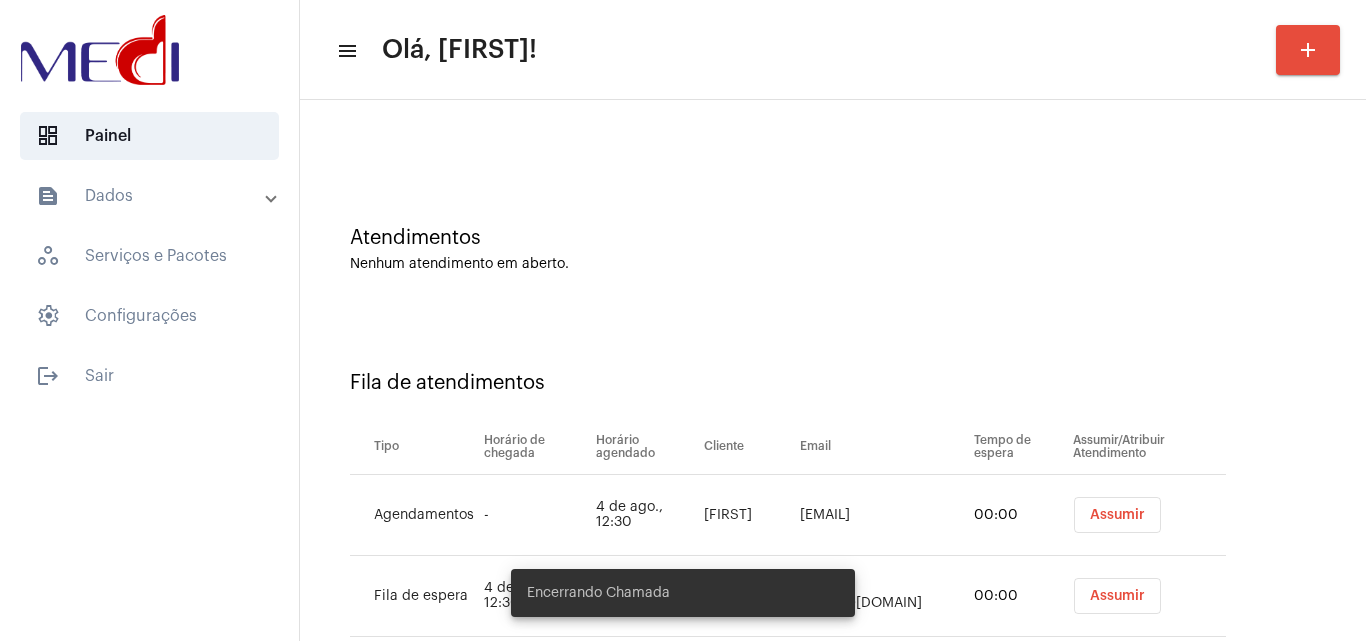 scroll, scrollTop: 108, scrollLeft: 0, axis: vertical 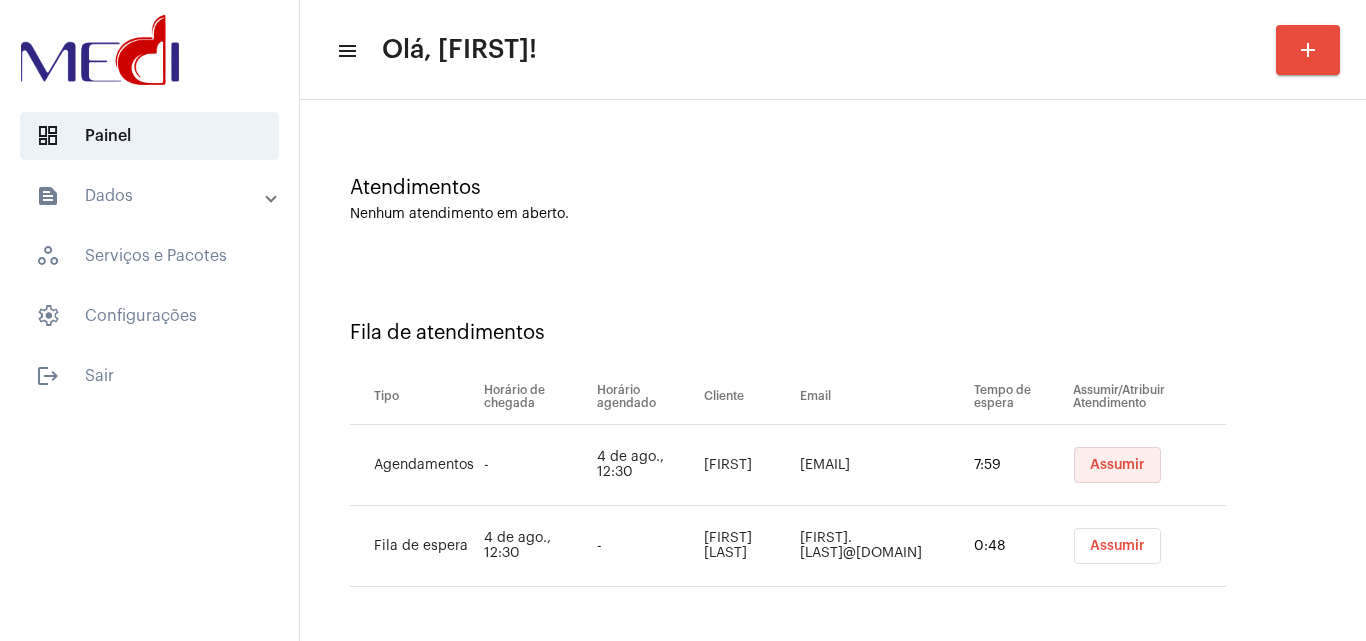 click on "Assumir" at bounding box center [1117, 465] 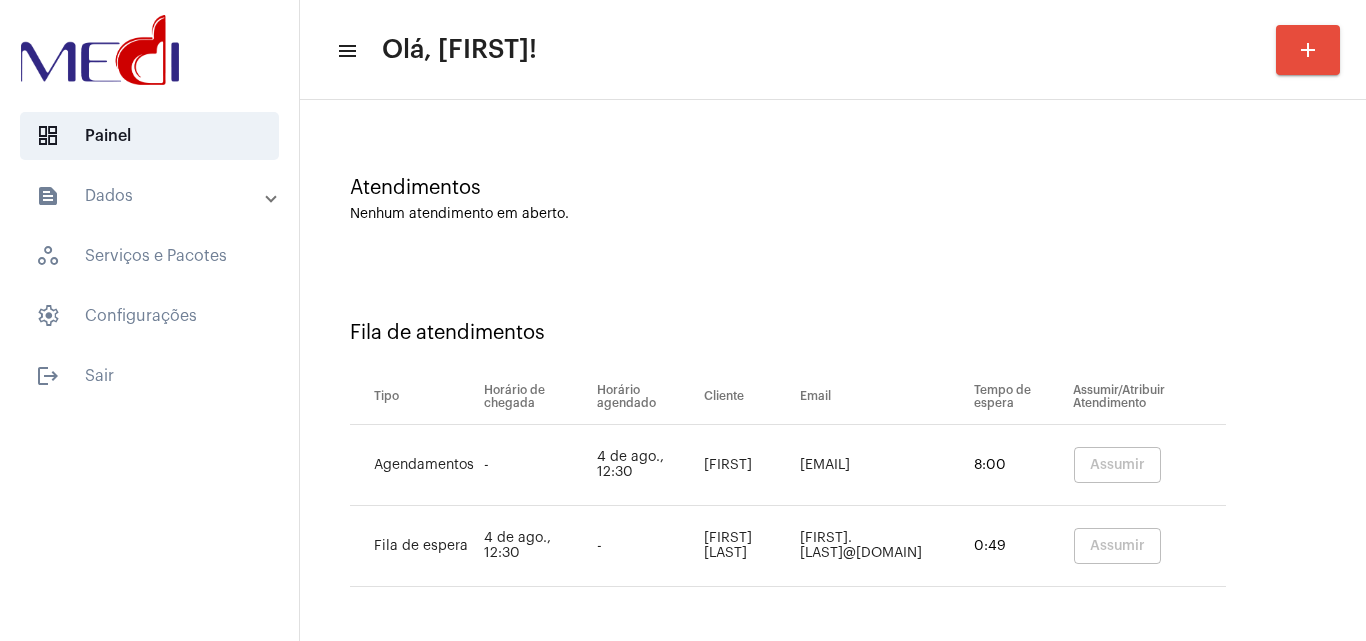 scroll, scrollTop: 0, scrollLeft: 0, axis: both 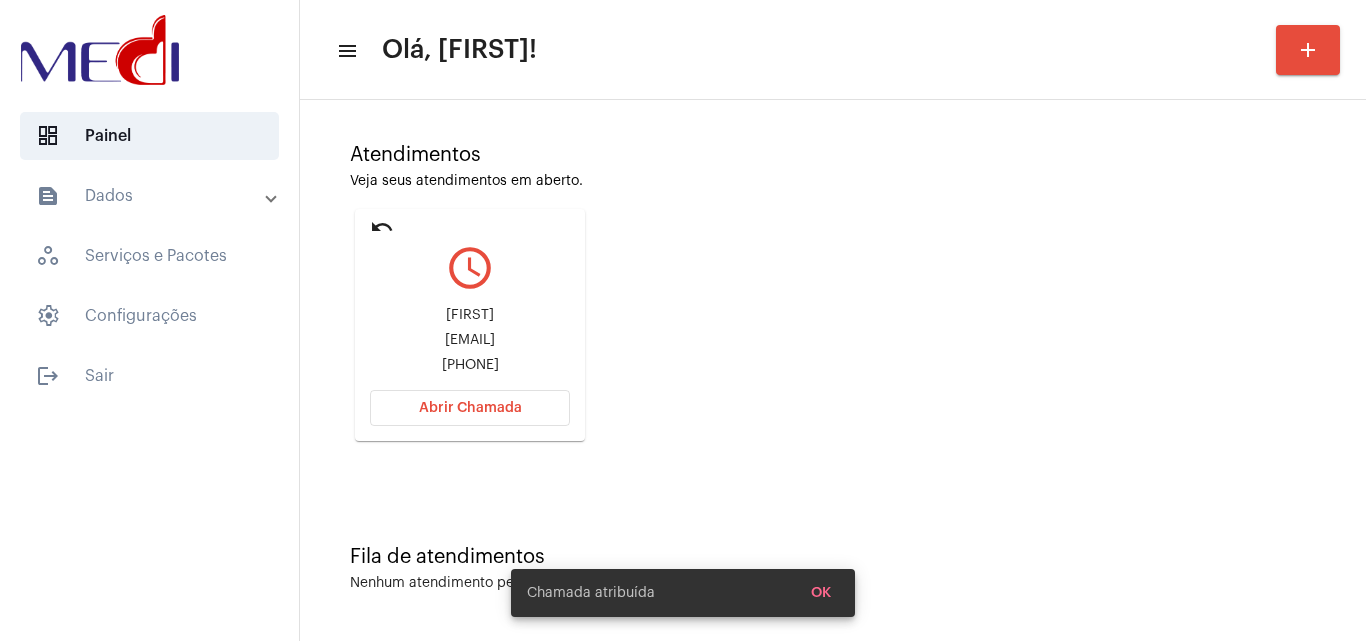 click on "Fila de atendimentos" 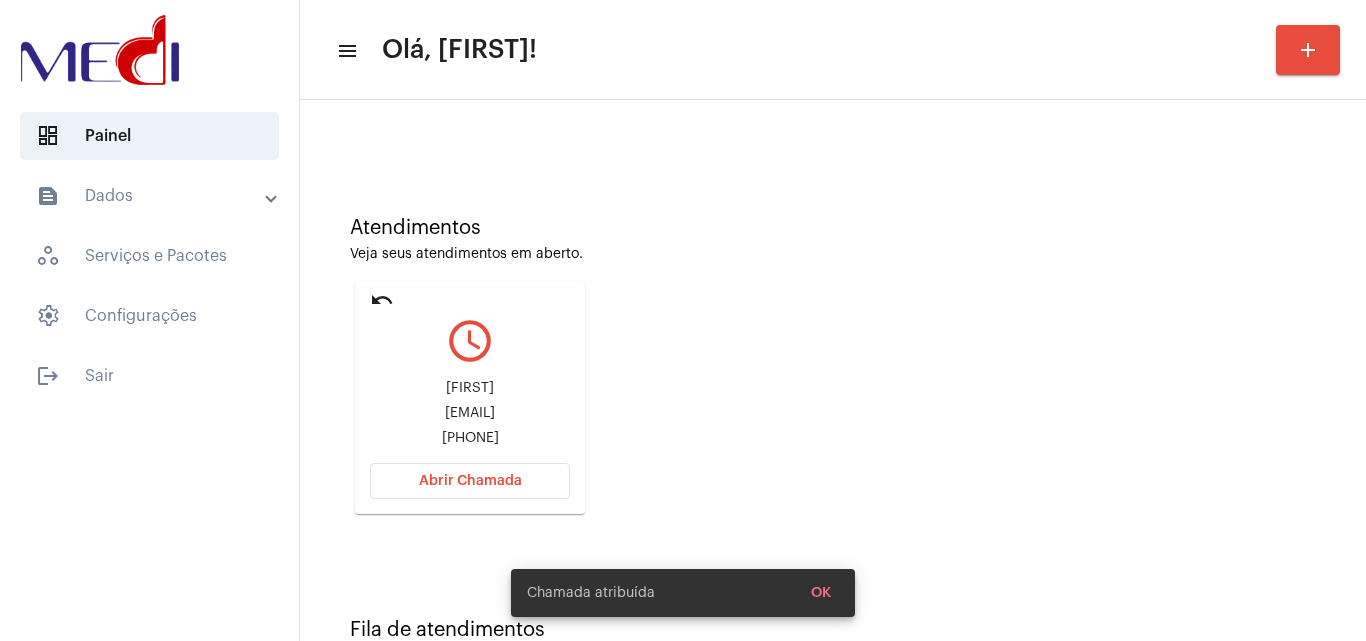 scroll, scrollTop: 141, scrollLeft: 0, axis: vertical 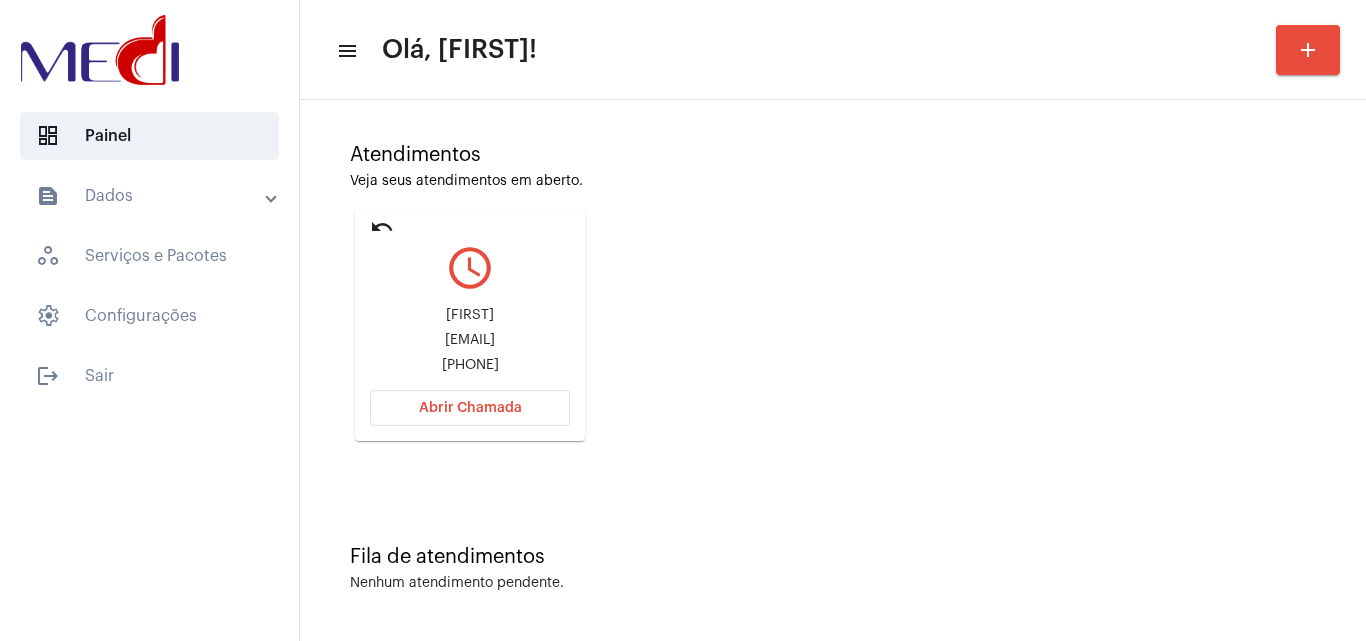 click on "Abrir Chamada" 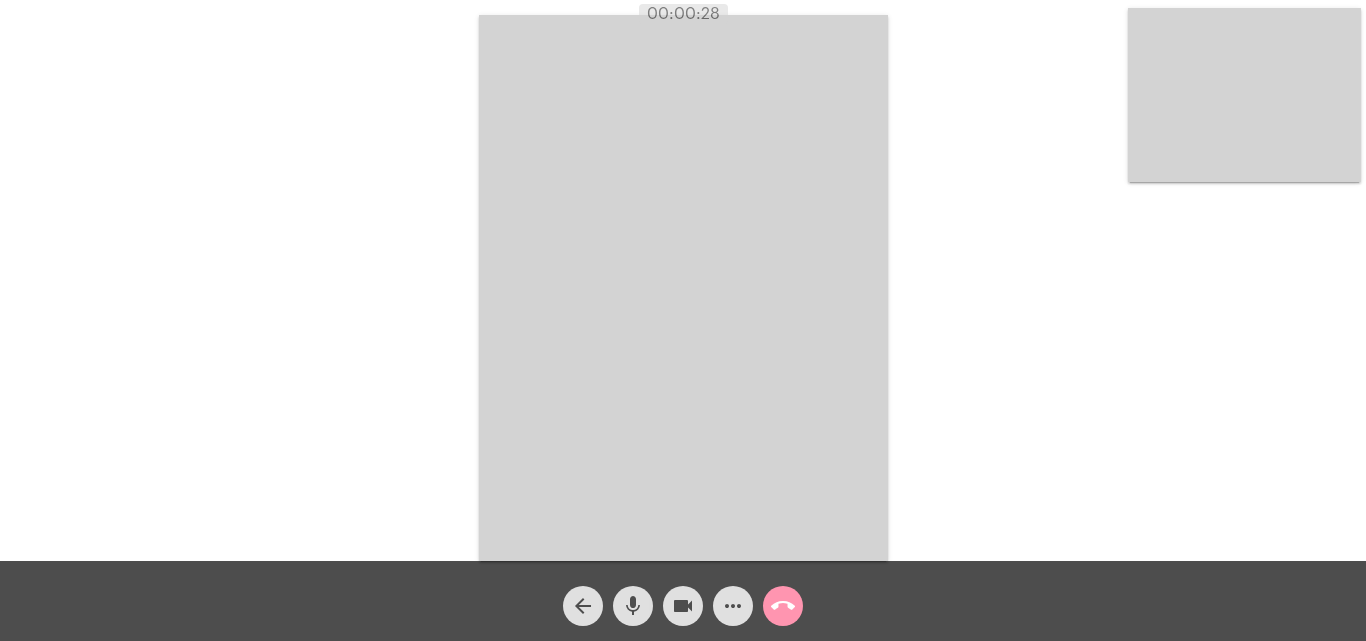 click on "call_end" 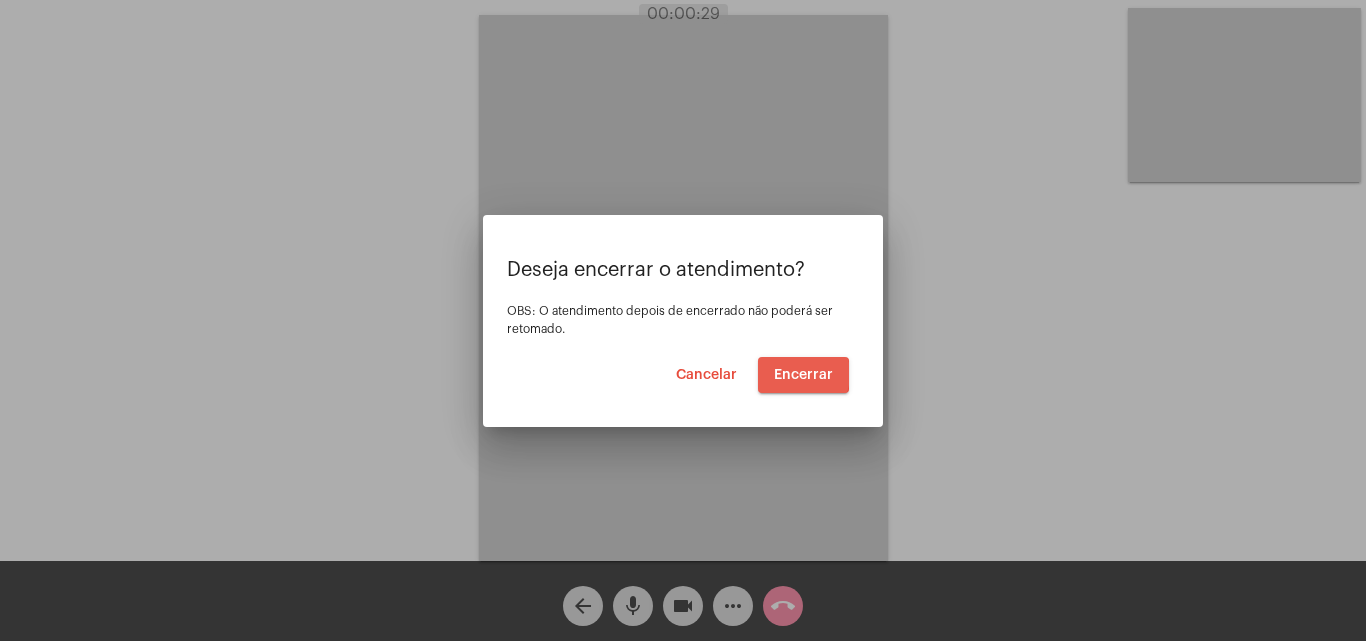 click on "Encerrar" at bounding box center [803, 375] 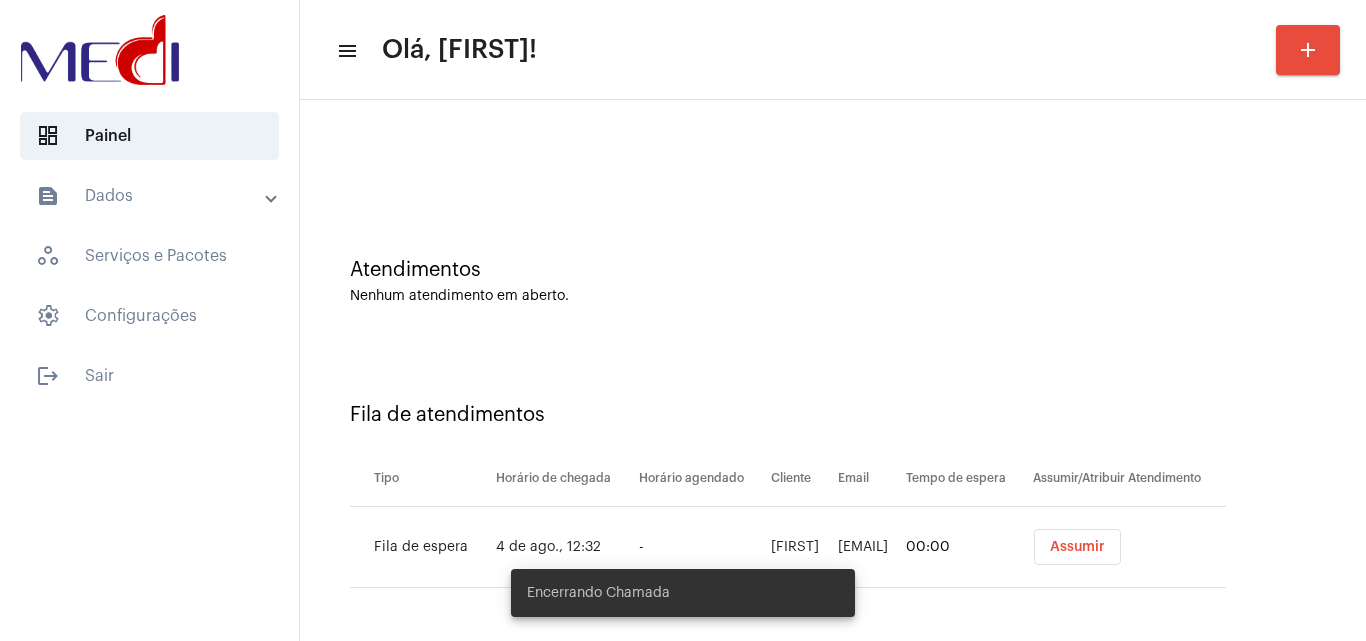 scroll, scrollTop: 7, scrollLeft: 0, axis: vertical 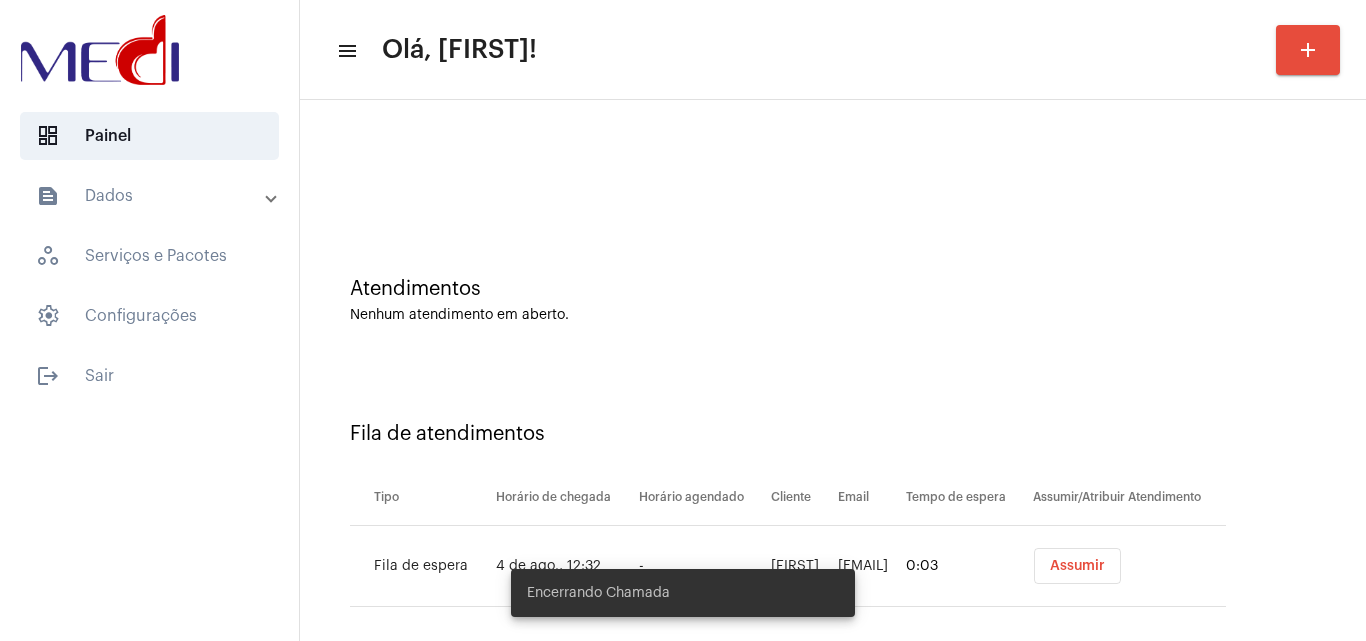 click on "Assumir" 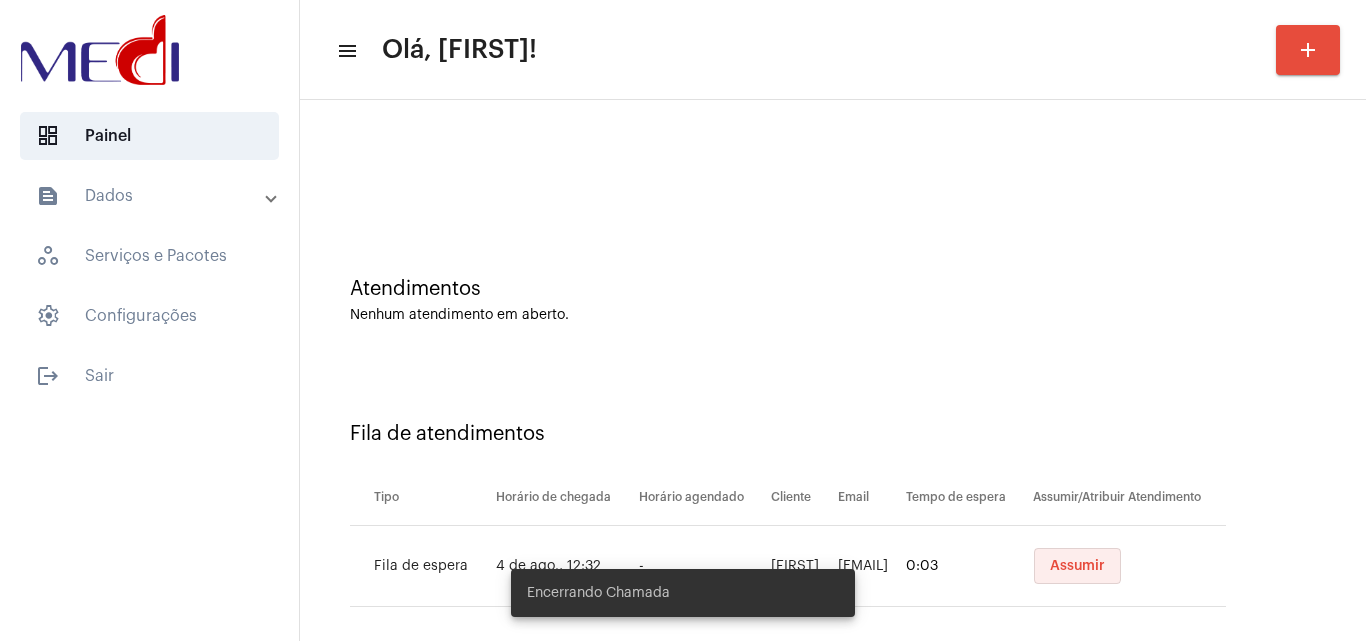 click on "Assumir" at bounding box center [1077, 566] 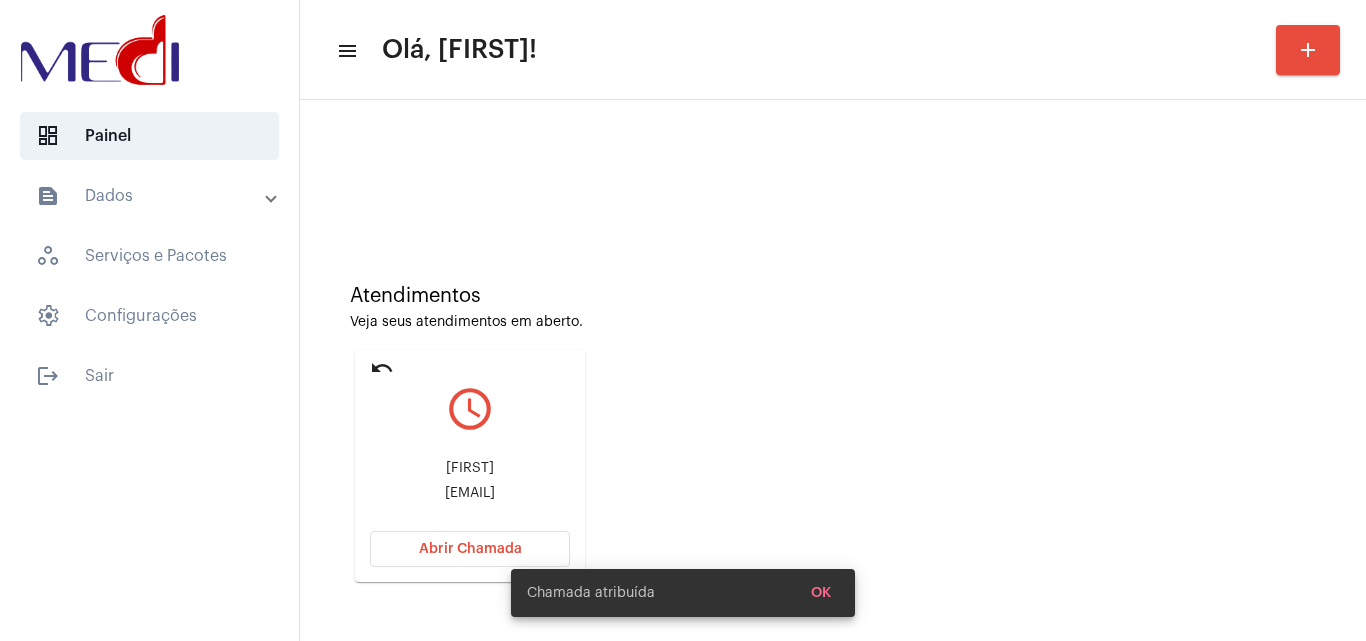 scroll, scrollTop: 141, scrollLeft: 0, axis: vertical 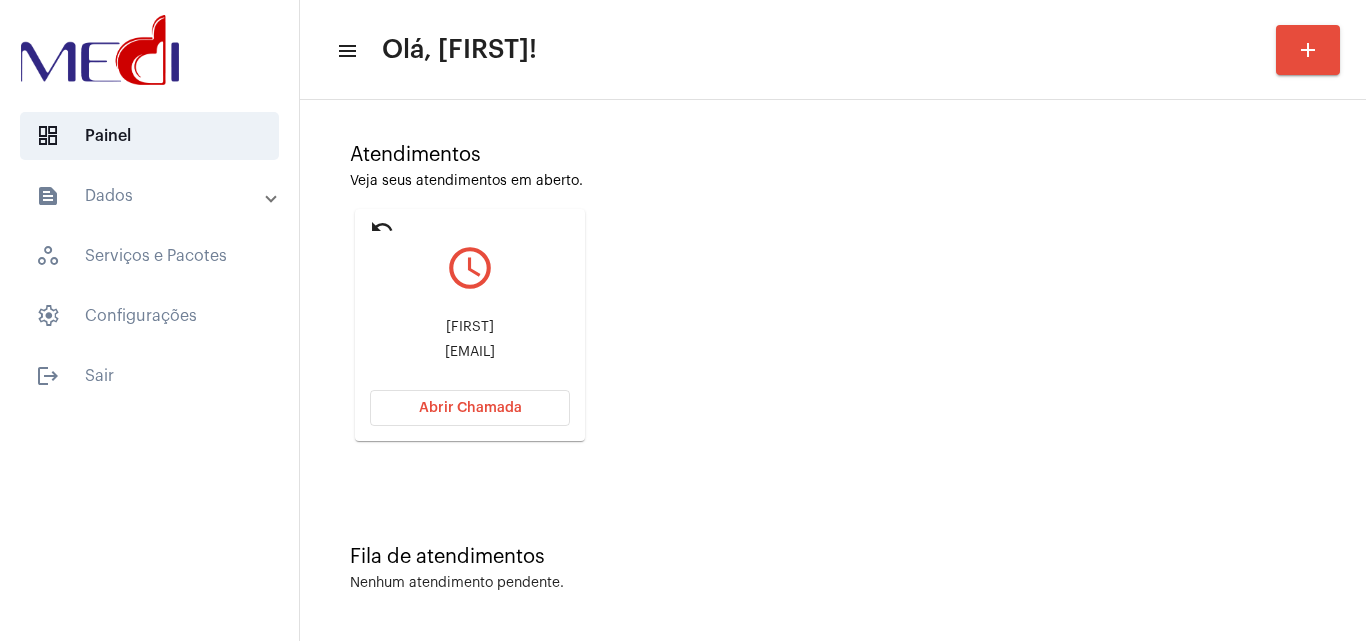 drag, startPoint x: 380, startPoint y: 341, endPoint x: 461, endPoint y: 342, distance: 81.00617 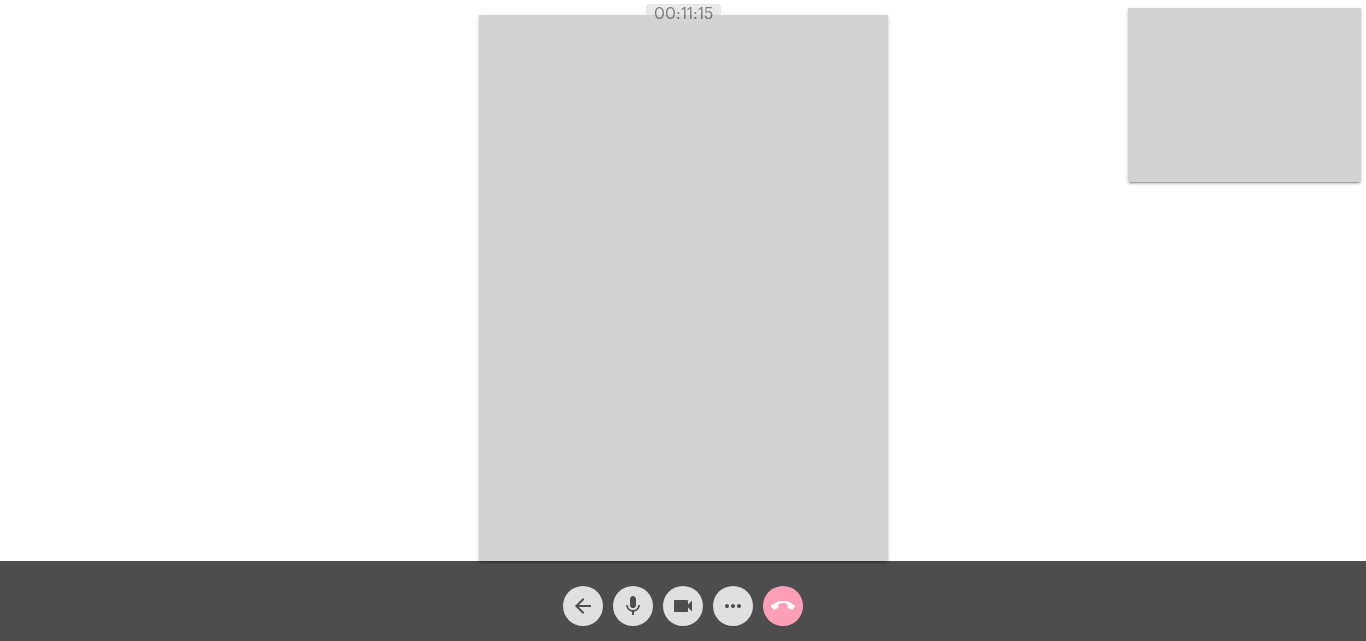 click on "call_end" 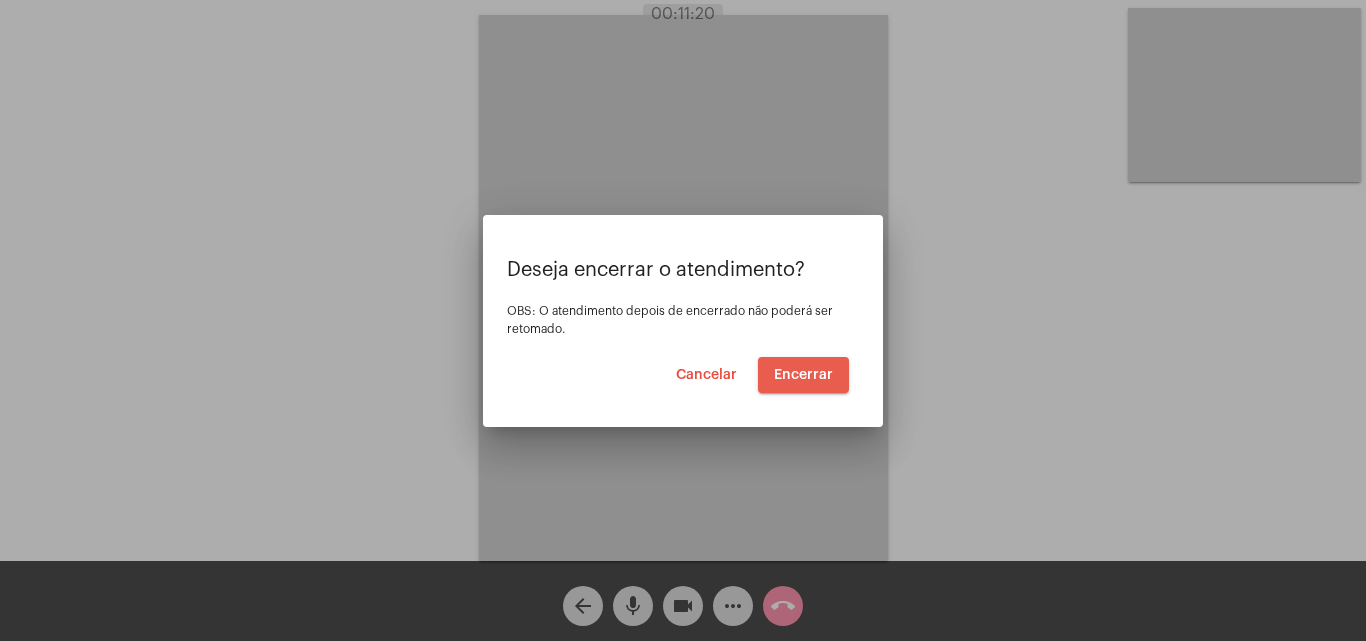 click on "Encerrar" at bounding box center (803, 375) 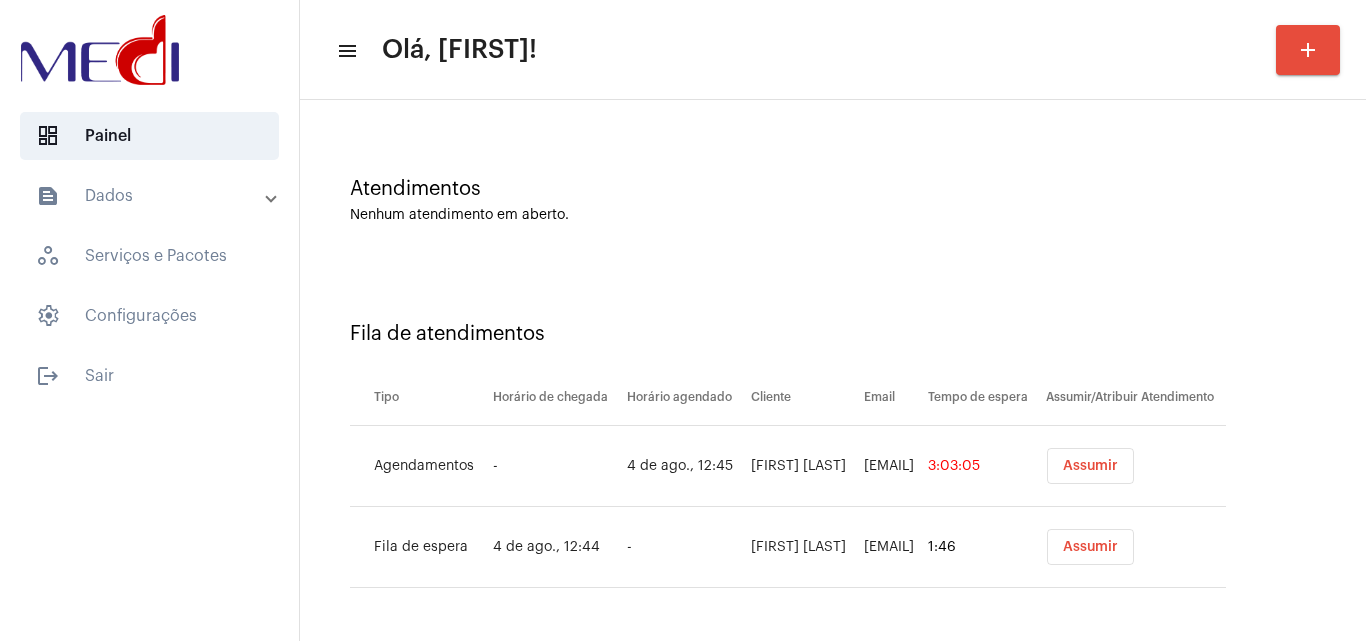 scroll, scrollTop: 108, scrollLeft: 0, axis: vertical 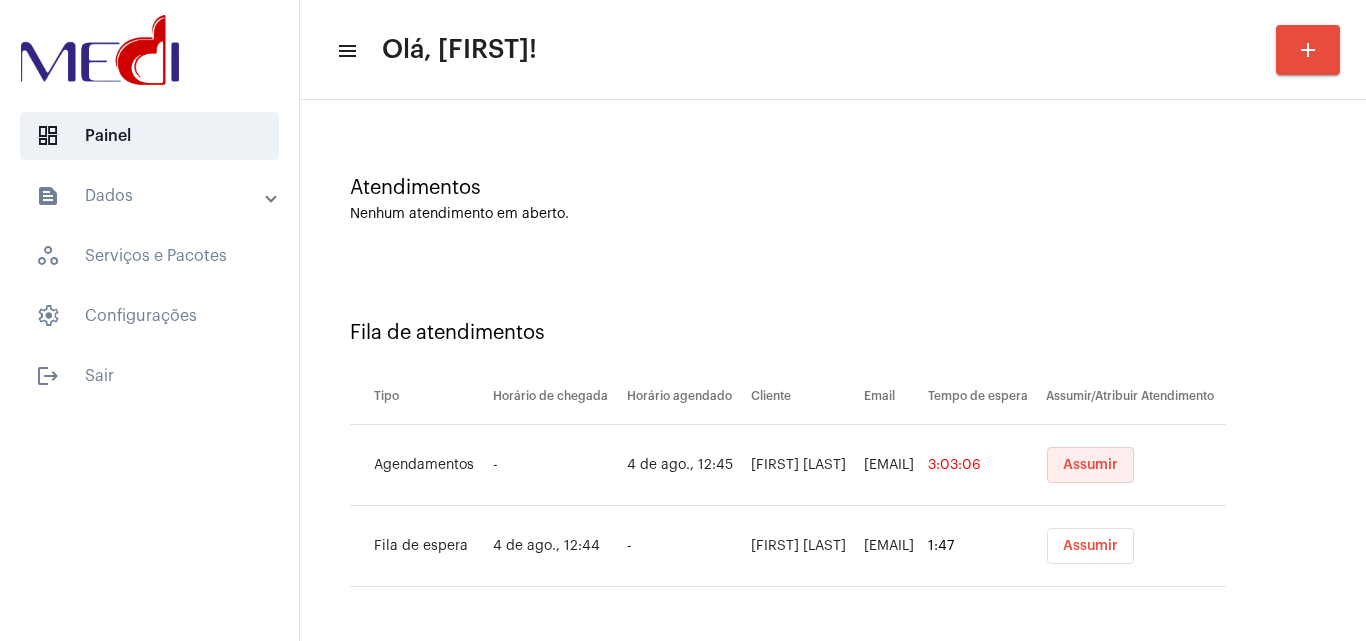 click on "Assumir" at bounding box center [1090, 465] 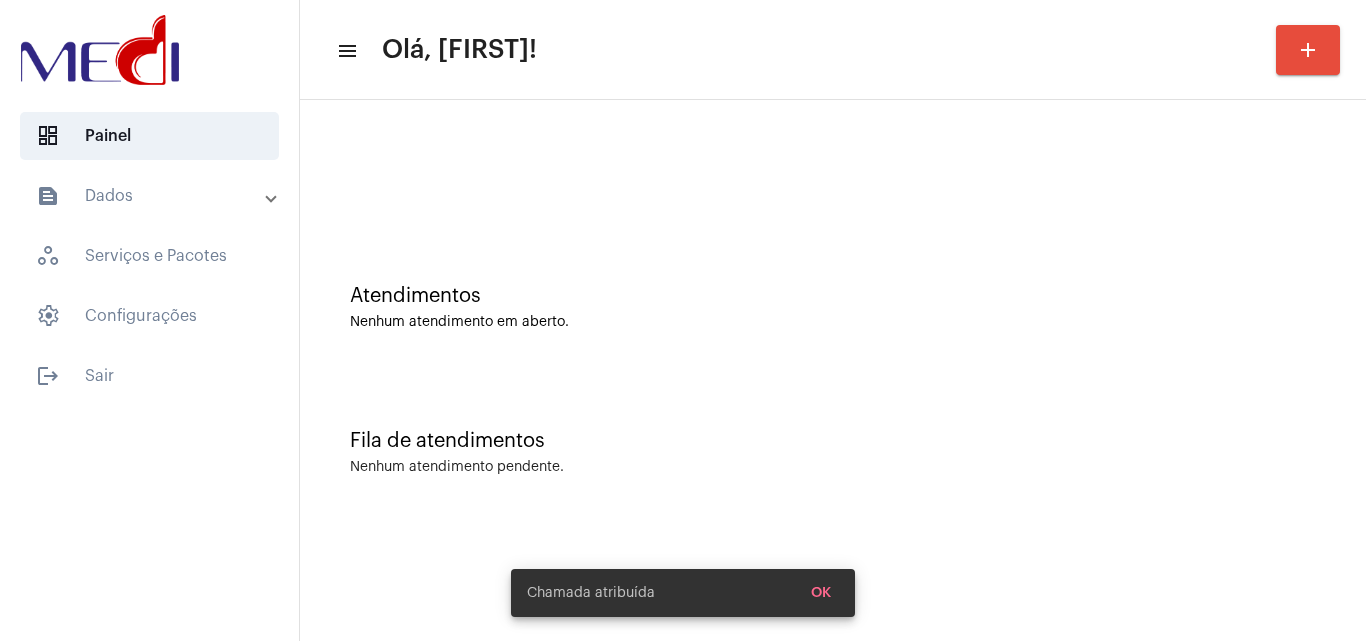 scroll, scrollTop: 0, scrollLeft: 0, axis: both 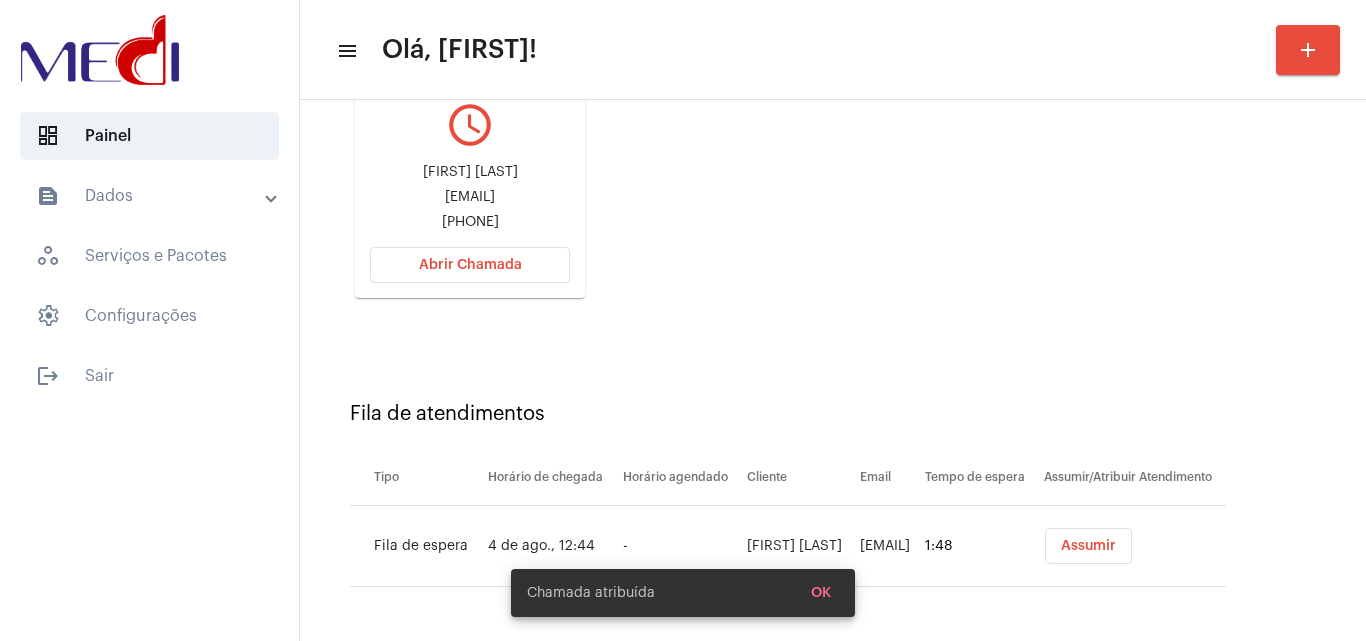 click on "Assumir" at bounding box center [1088, 546] 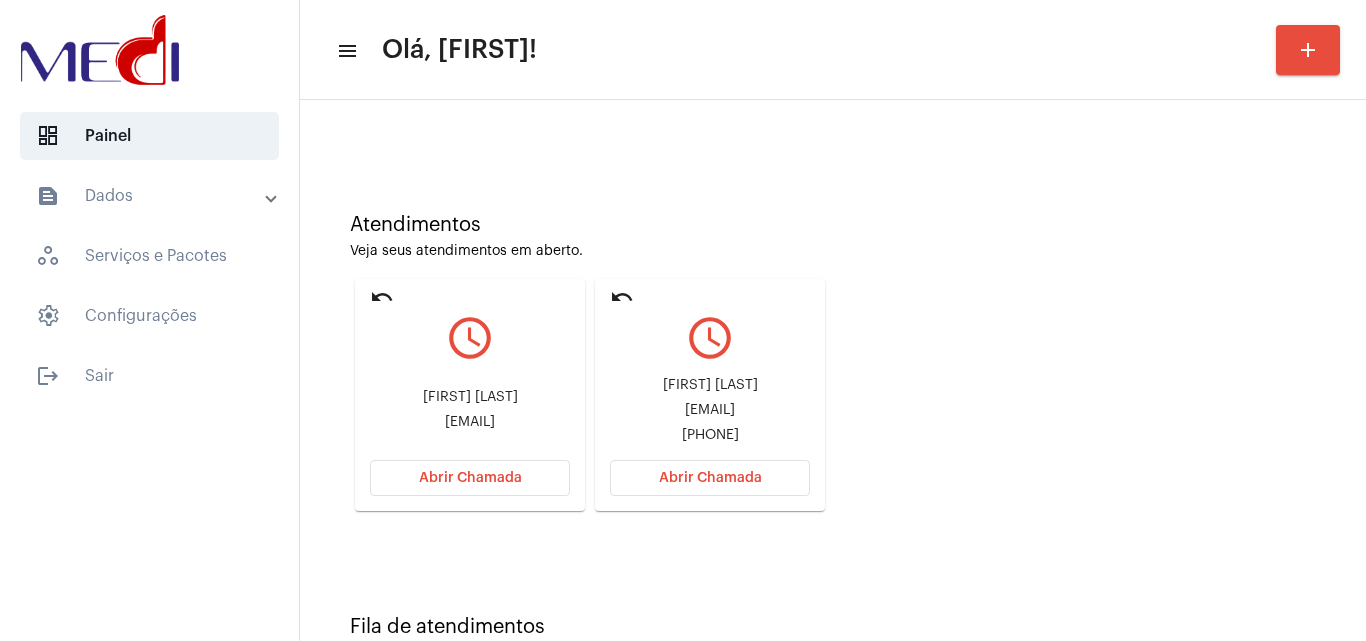 scroll, scrollTop: 141, scrollLeft: 0, axis: vertical 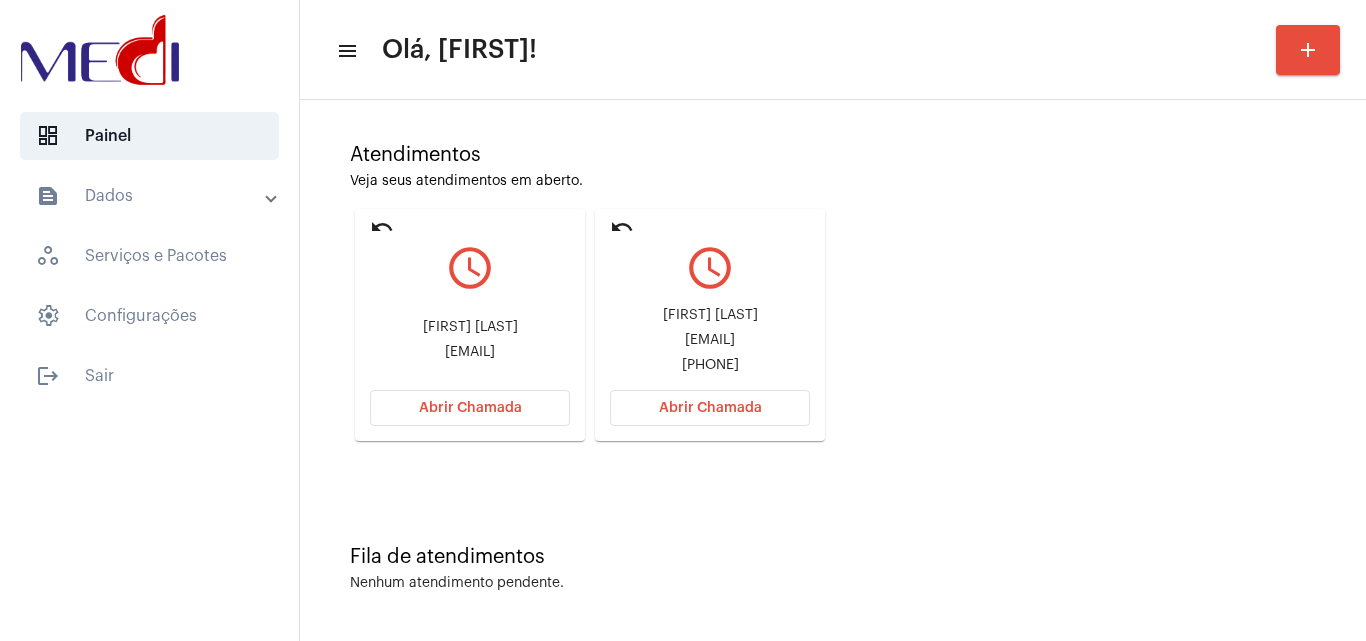 drag, startPoint x: 427, startPoint y: 319, endPoint x: 526, endPoint y: 326, distance: 99.24717 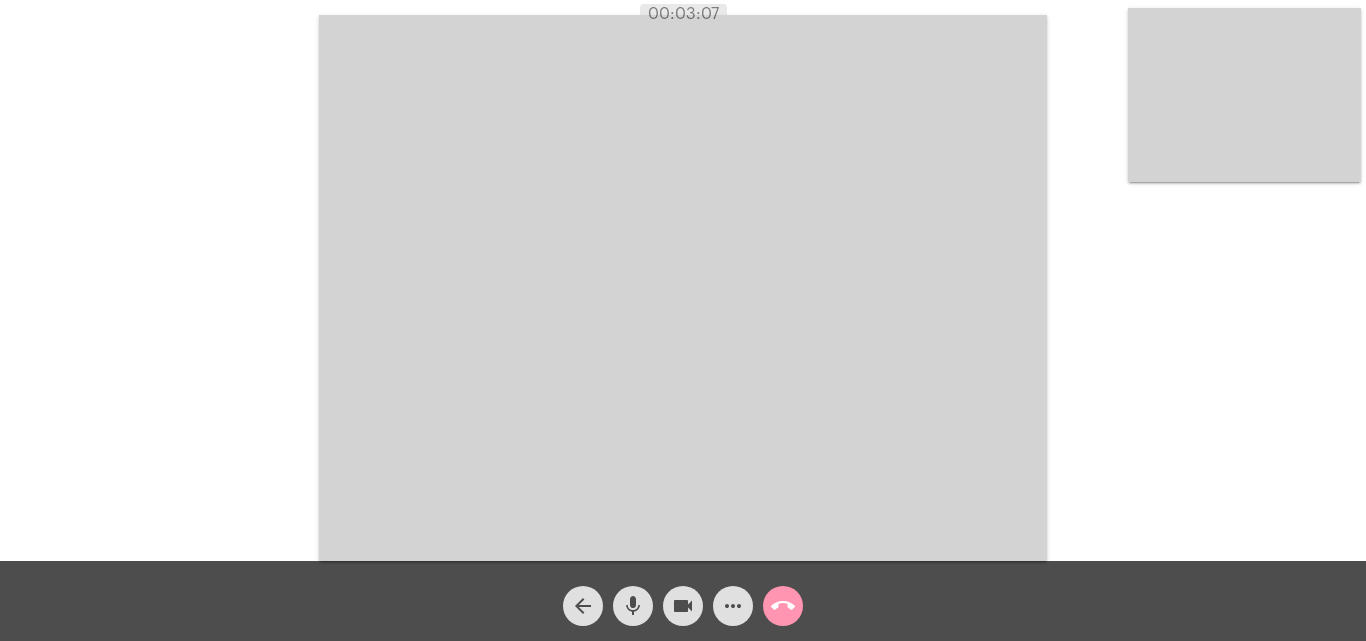 click on "call_end" 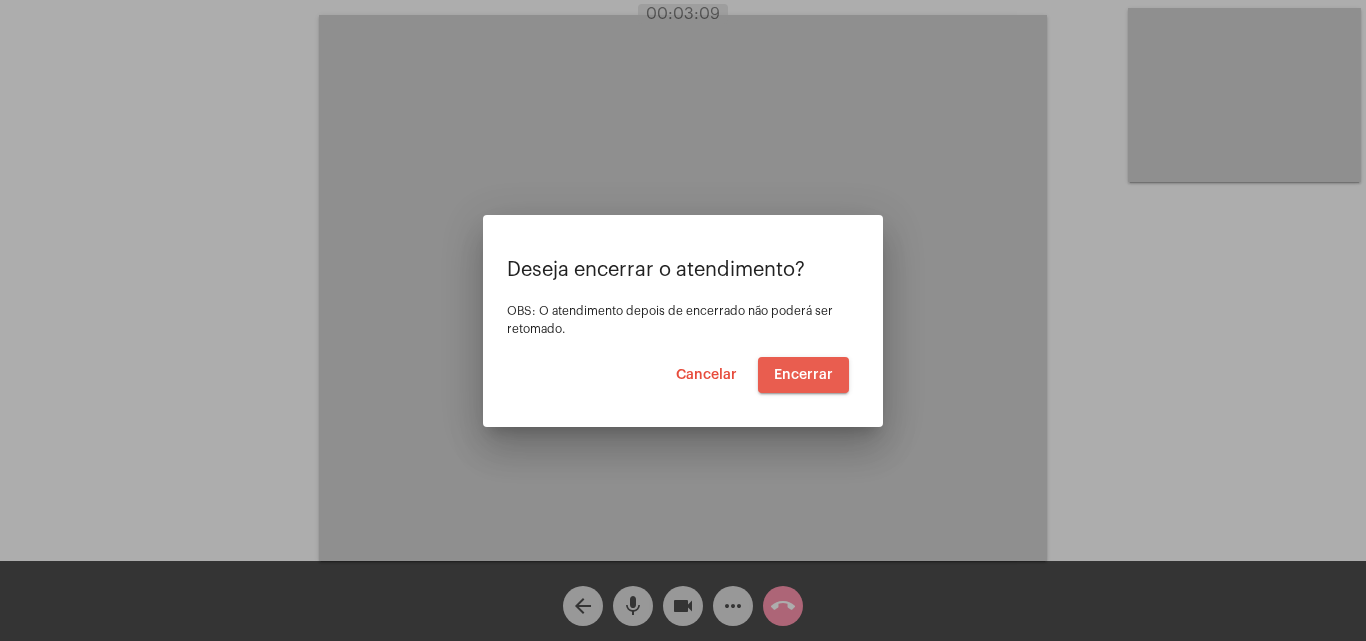 click on "Encerrar" at bounding box center [803, 375] 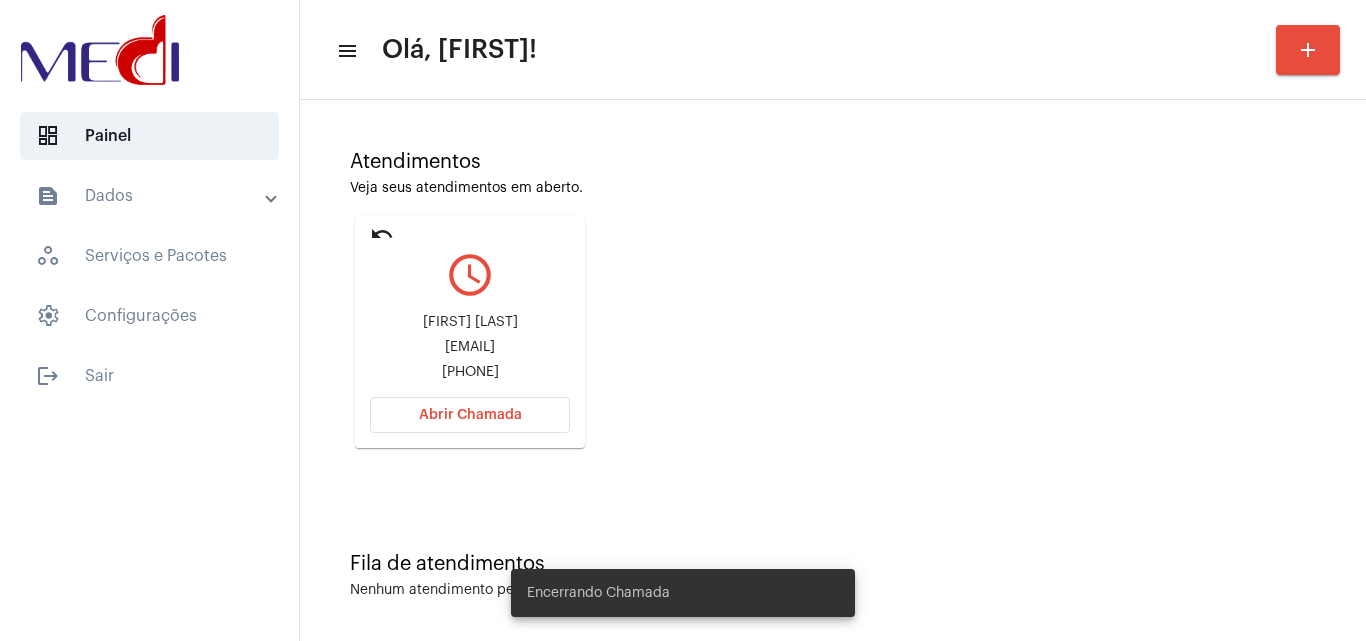 scroll, scrollTop: 141, scrollLeft: 0, axis: vertical 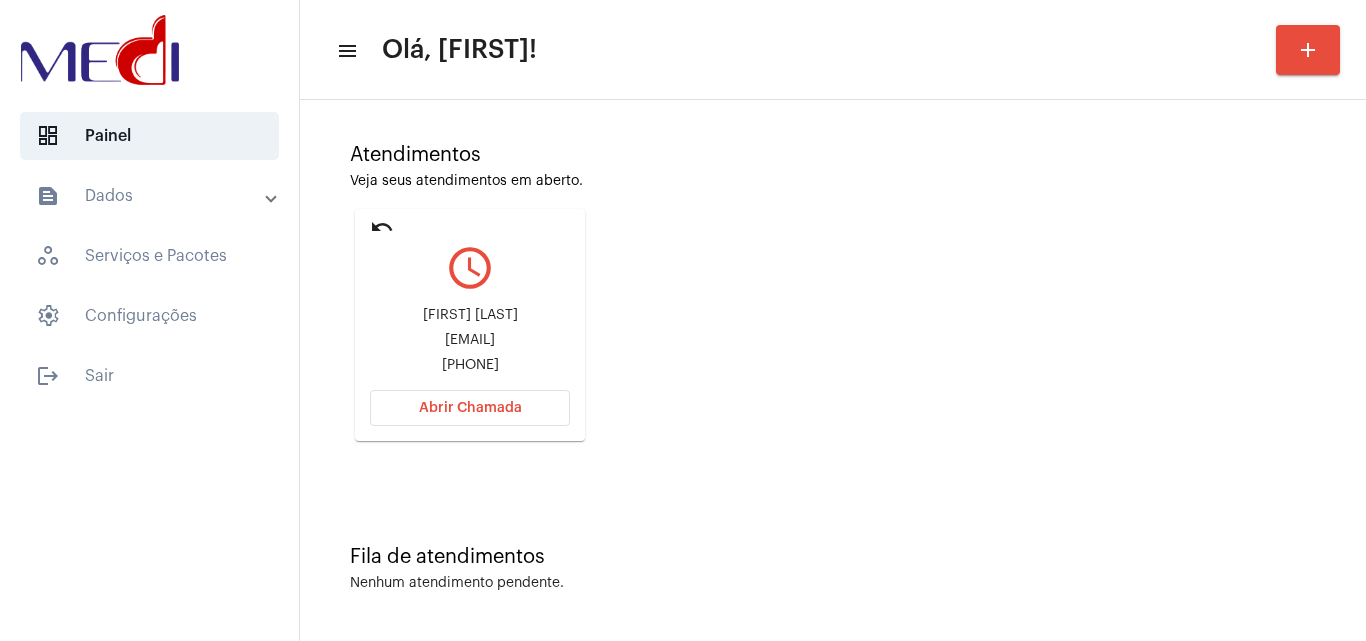 drag, startPoint x: 408, startPoint y: 308, endPoint x: 508, endPoint y: 316, distance: 100.31949 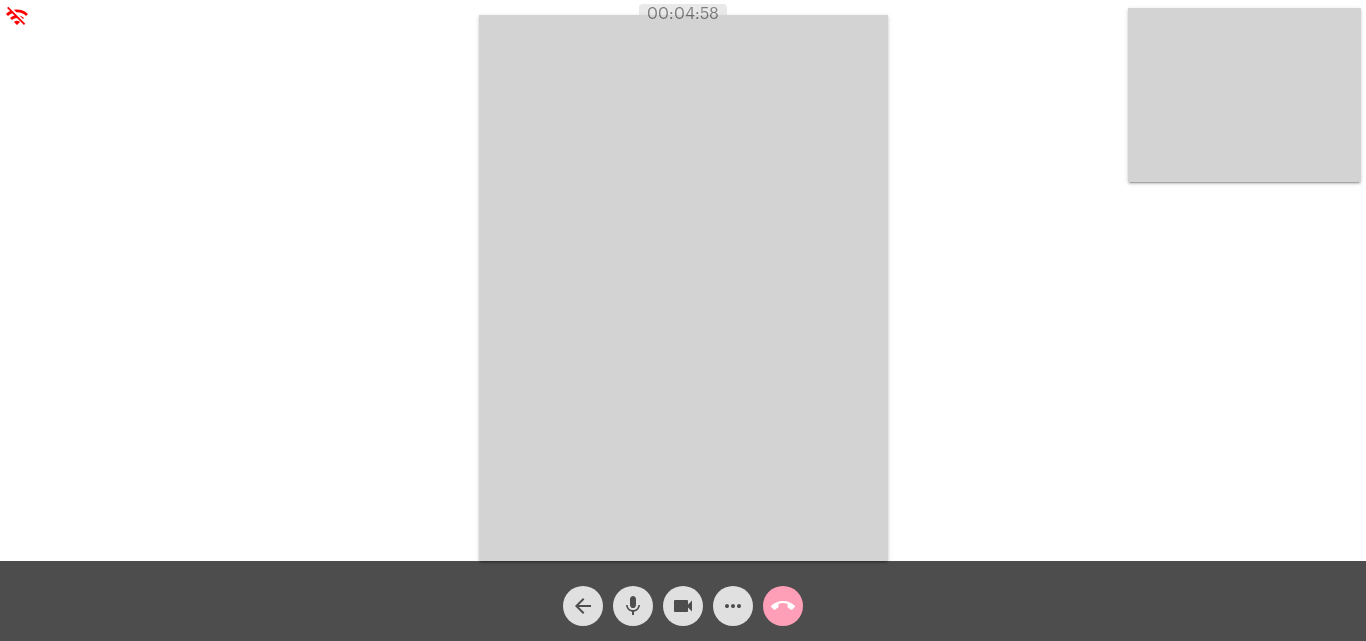 click on "call_end" 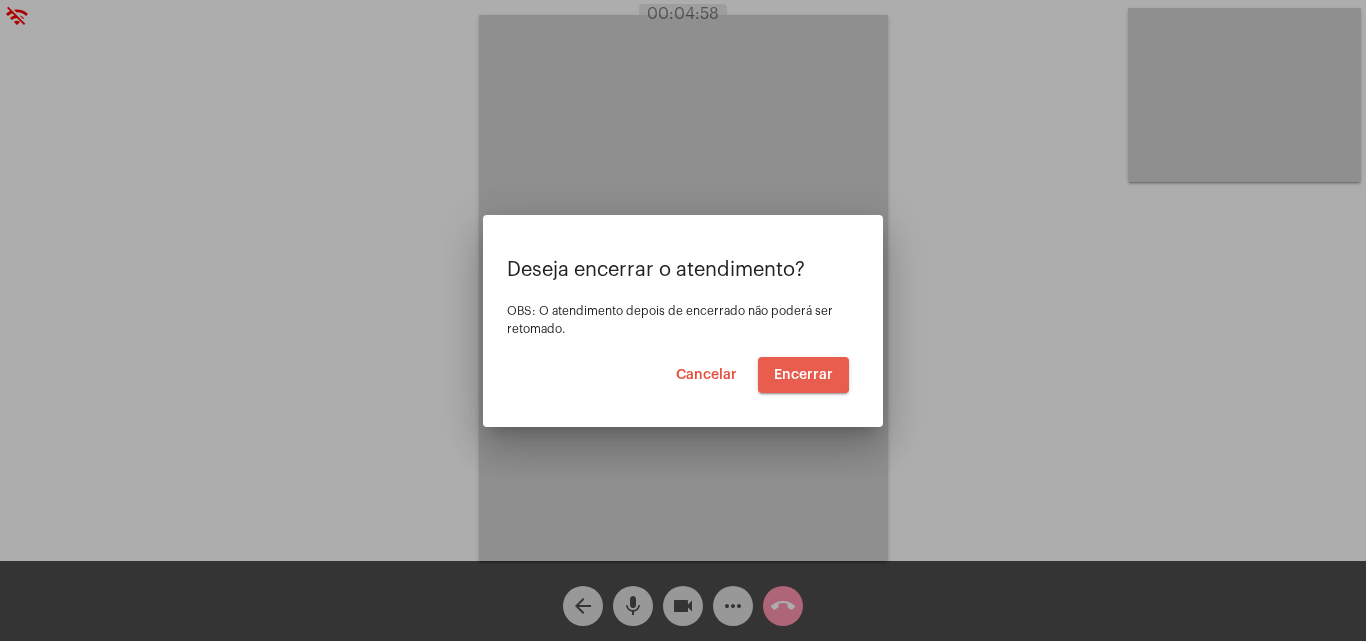 click on "Encerrar" at bounding box center [803, 375] 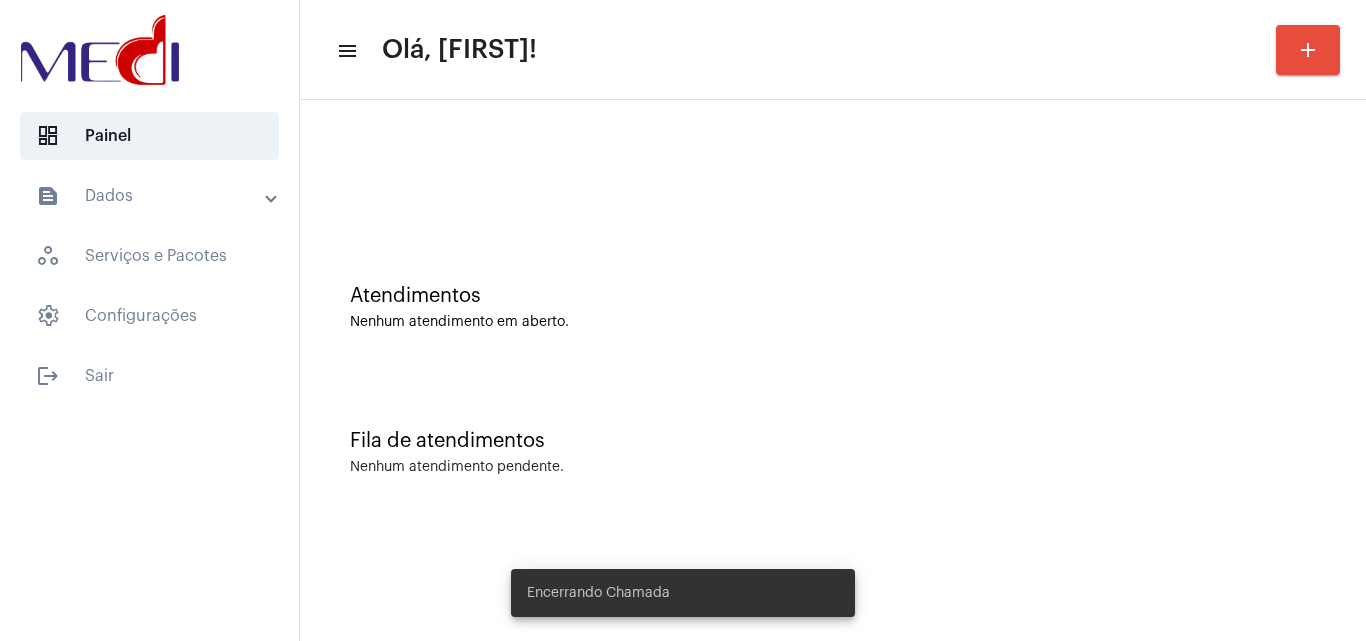 click on "Fila de atendimentos Nenhum atendimento pendente." 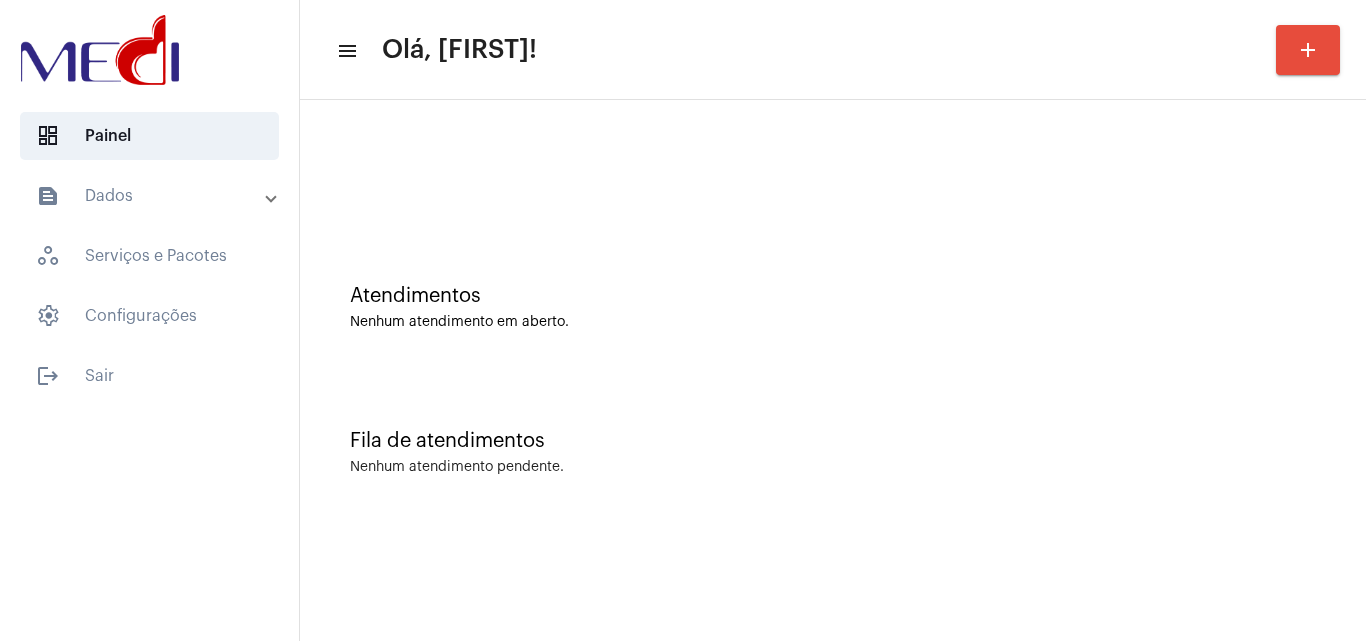 drag, startPoint x: 658, startPoint y: 228, endPoint x: 516, endPoint y: 103, distance: 189.17981 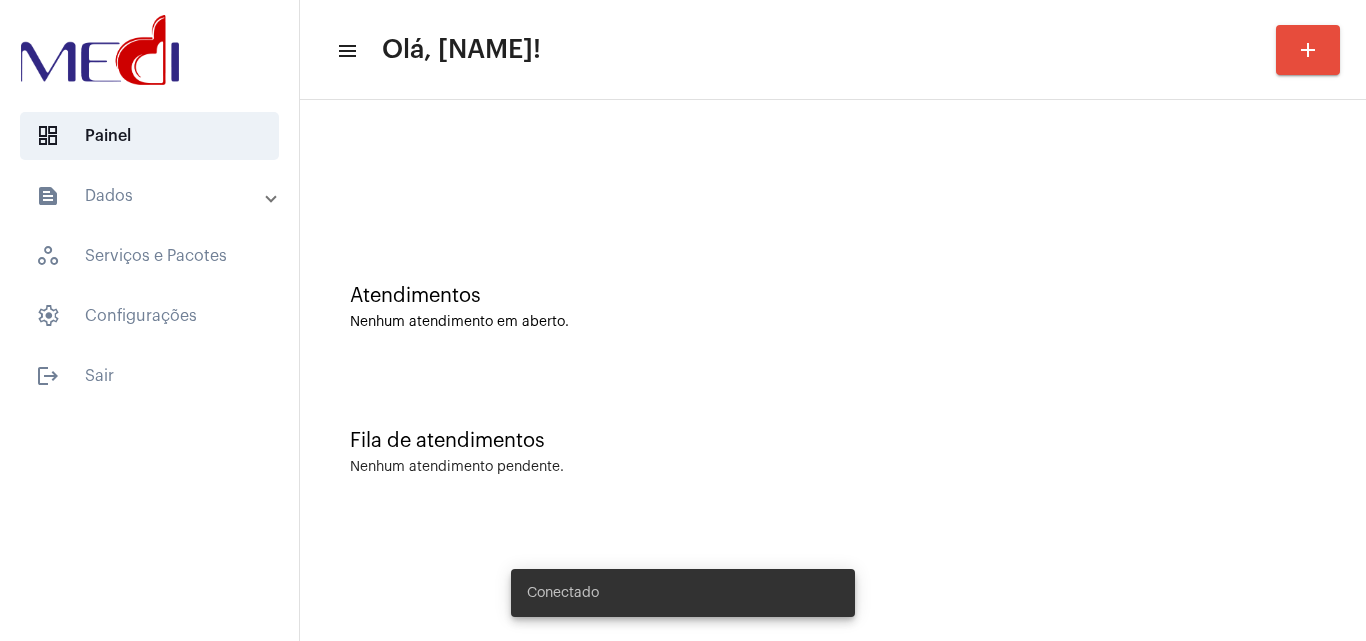 scroll, scrollTop: 0, scrollLeft: 0, axis: both 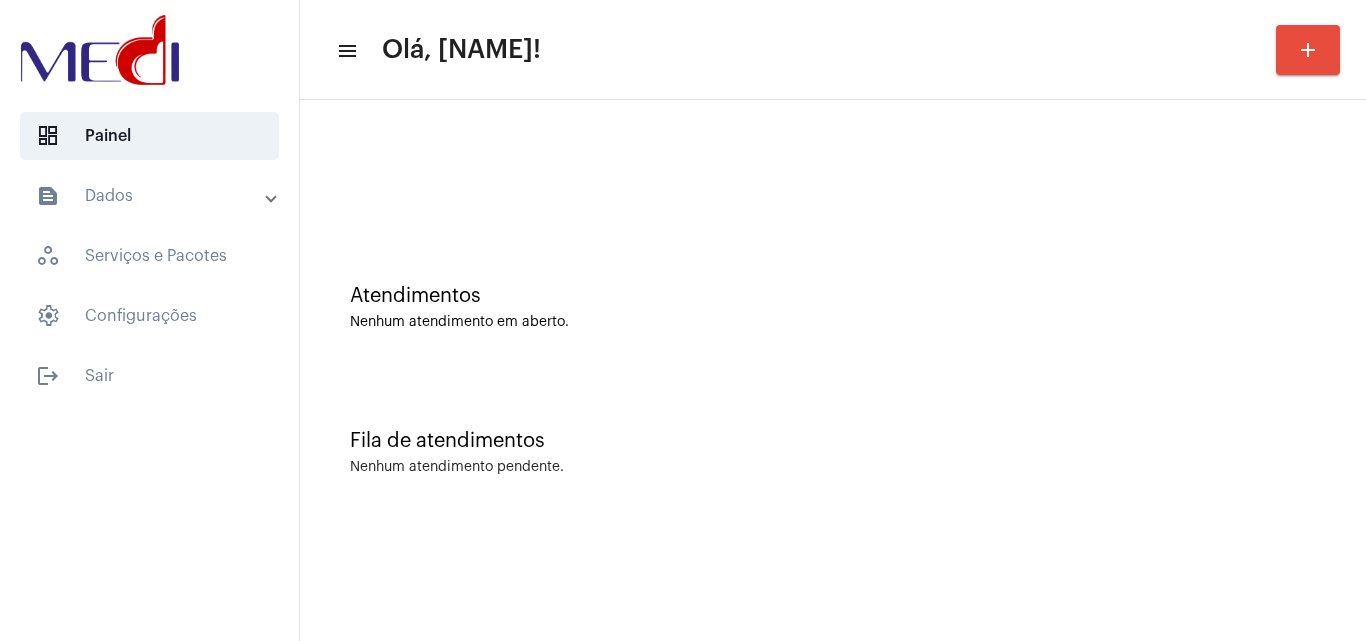 click on "Atendimentos" 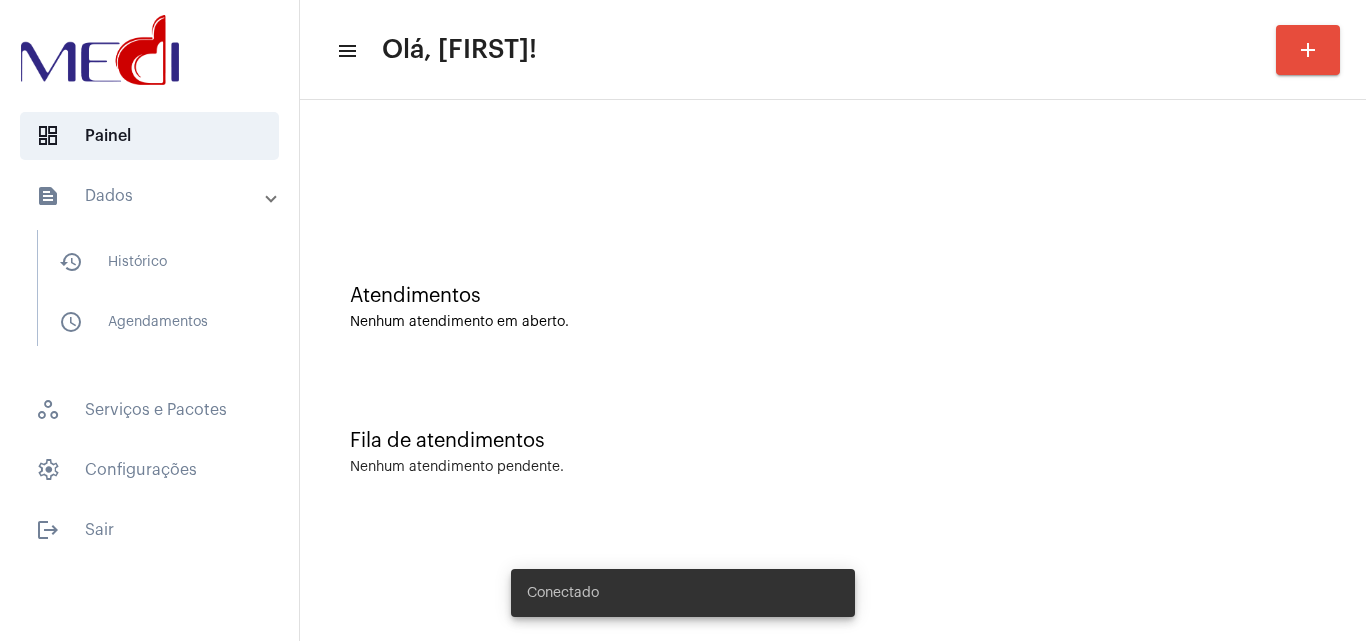scroll, scrollTop: 0, scrollLeft: 0, axis: both 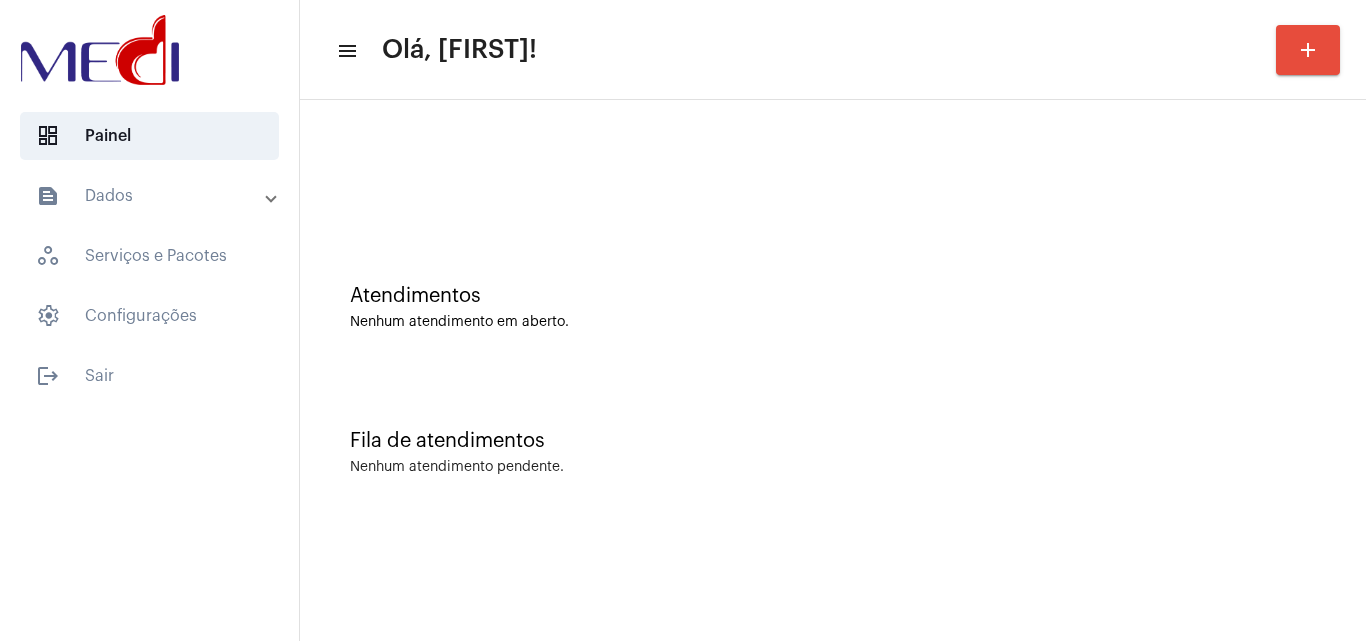 click on "Atendimentos Nenhum atendimento em aberto." 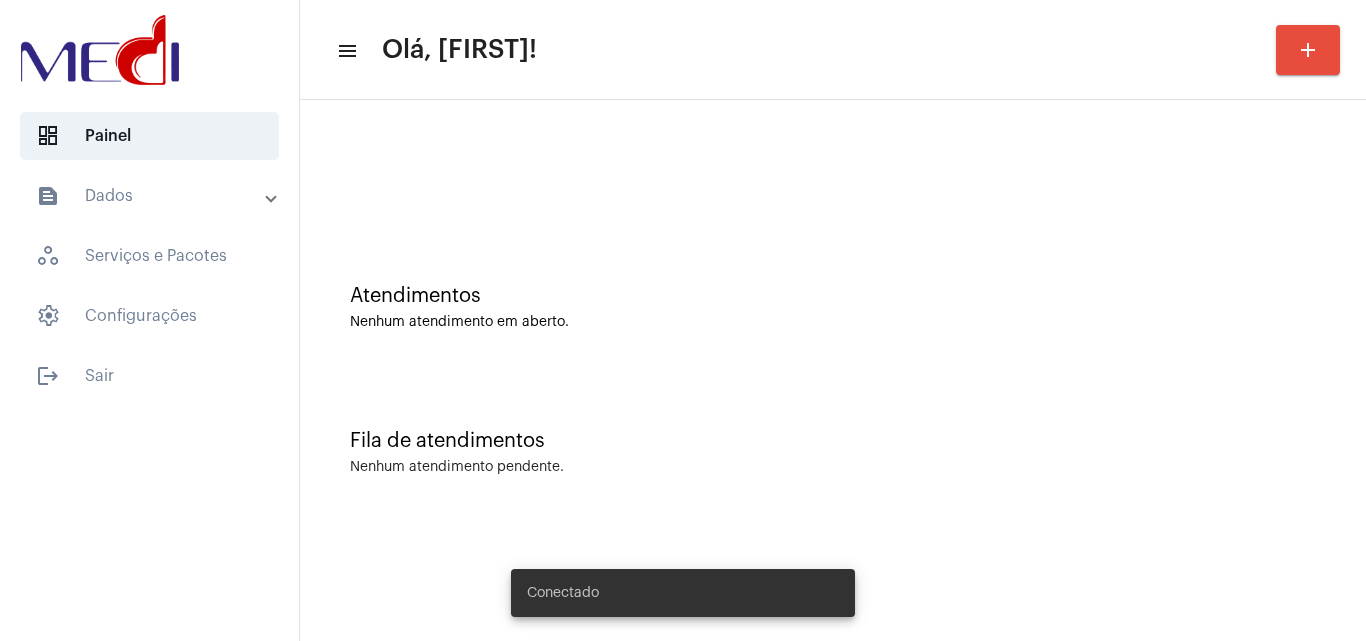 scroll, scrollTop: 0, scrollLeft: 0, axis: both 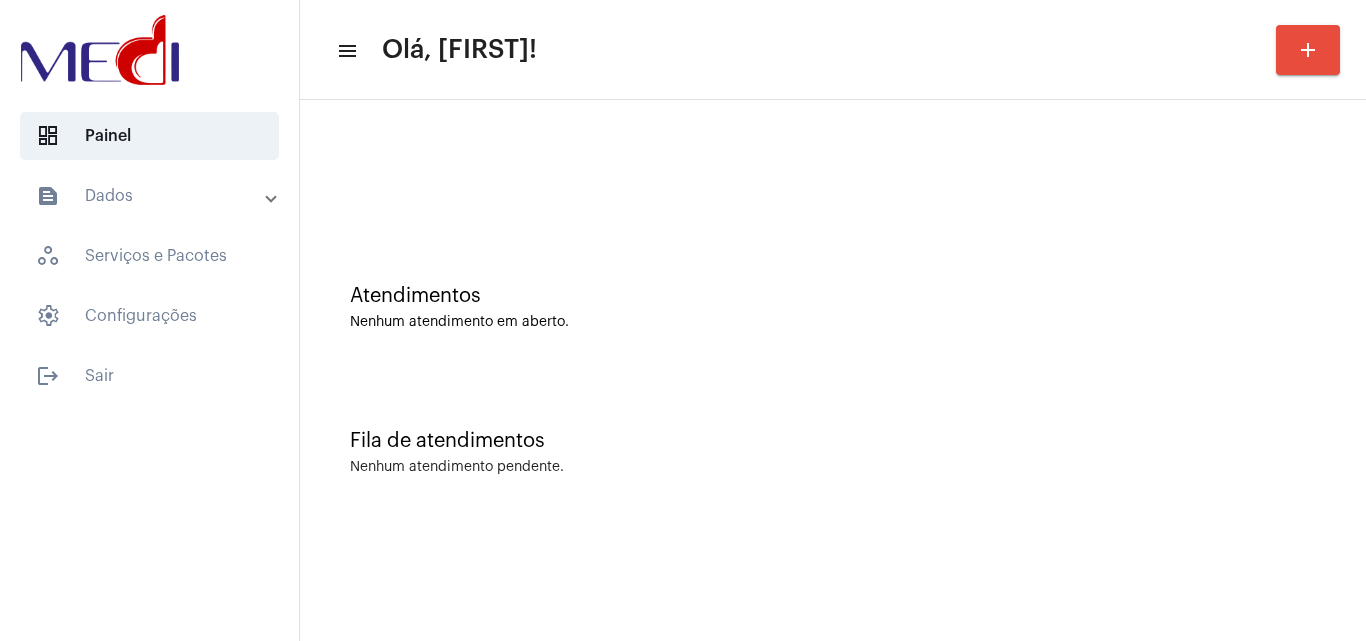 click on "Atendimentos Nenhum atendimento em aberto." 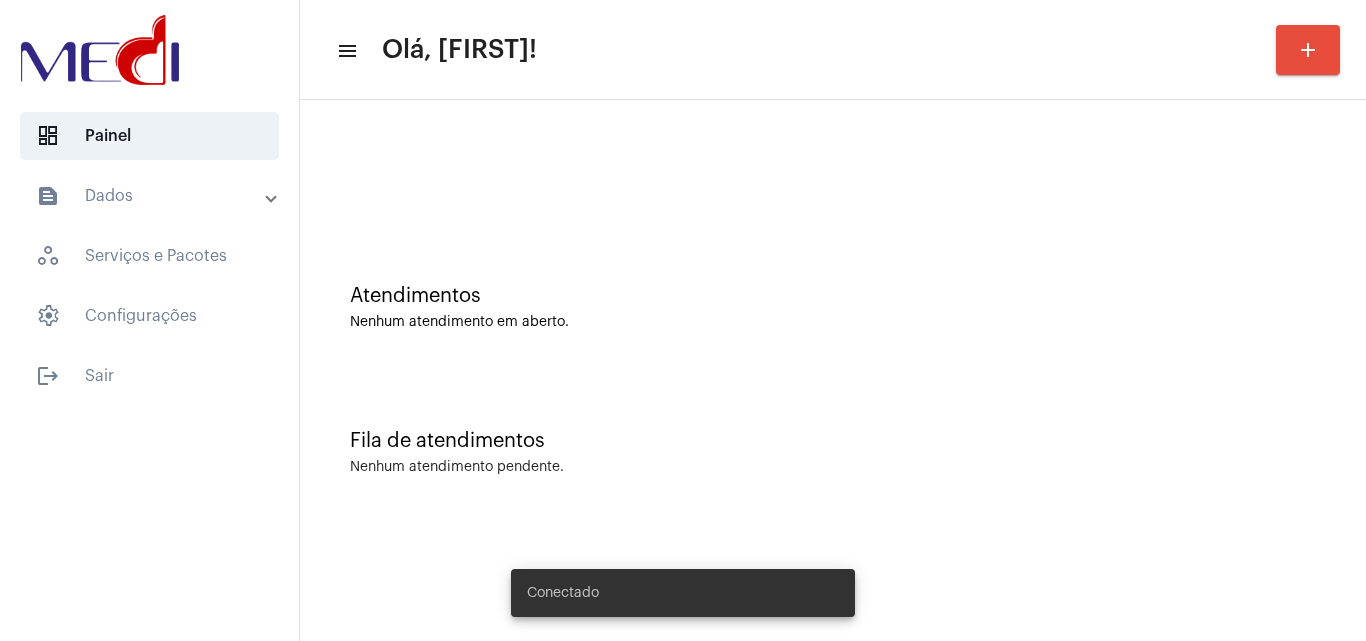 click on "add" 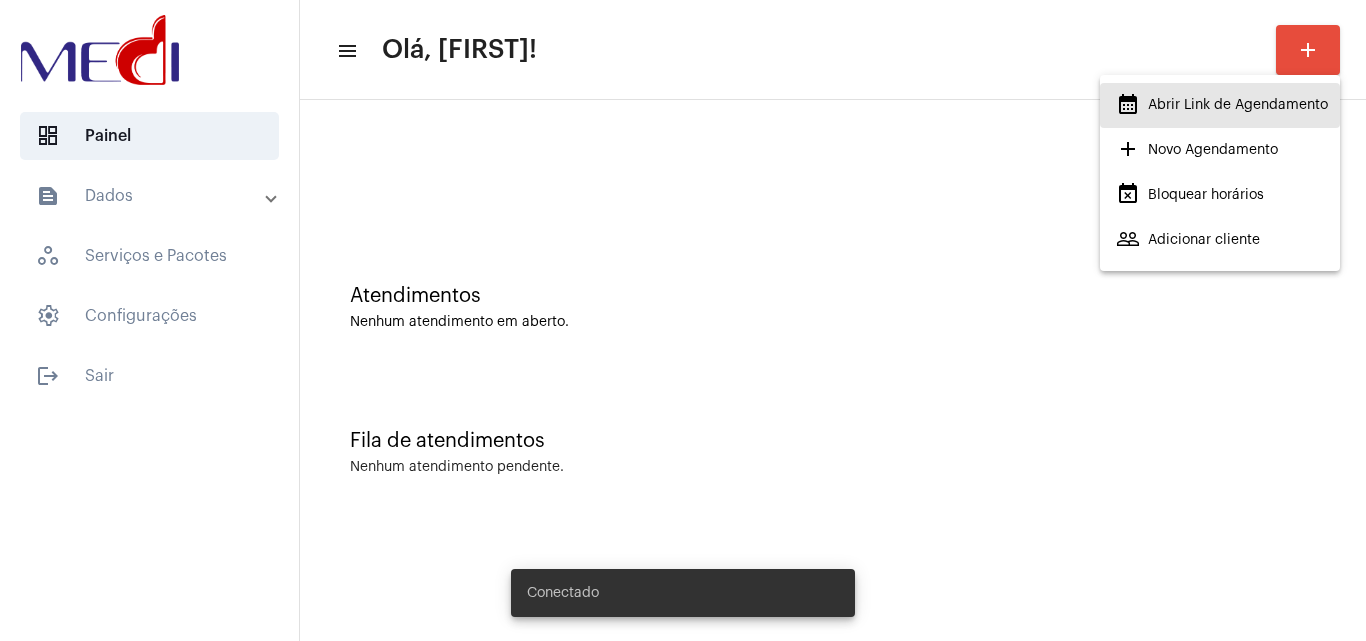 click on "calendar_month_outlined Abrir Link de Agendamento" at bounding box center [1222, 105] 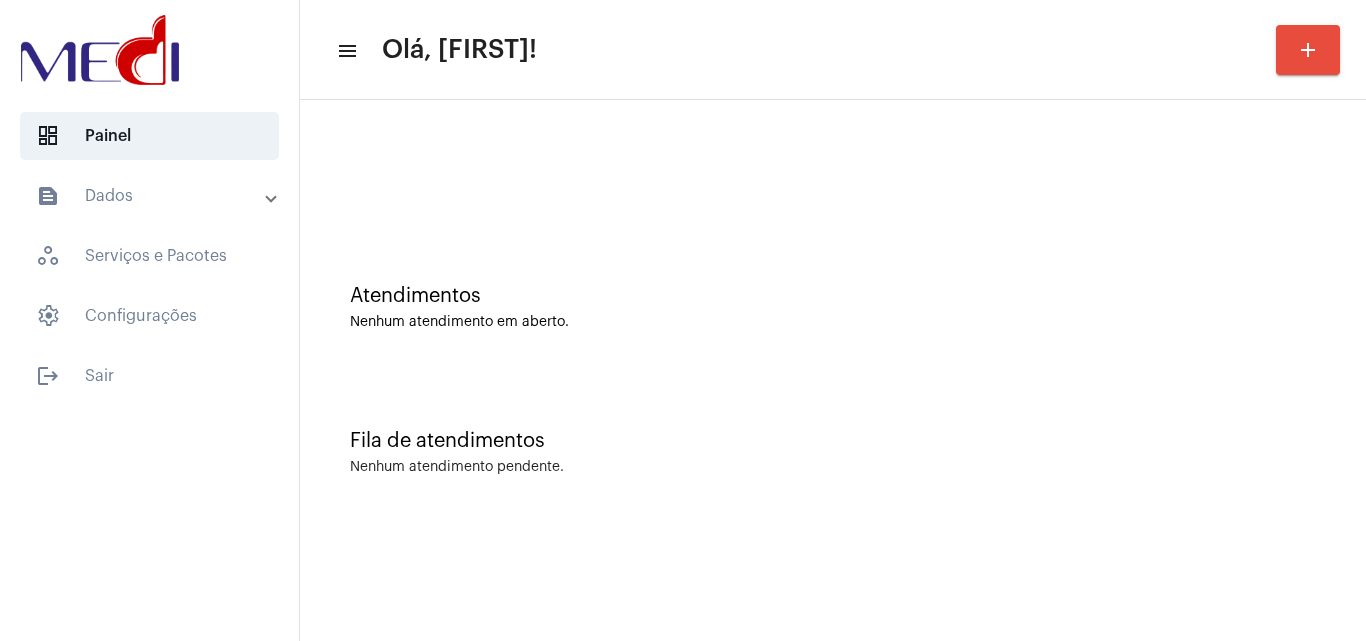 click on "Fila de atendimentos Nenhum atendimento pendente." 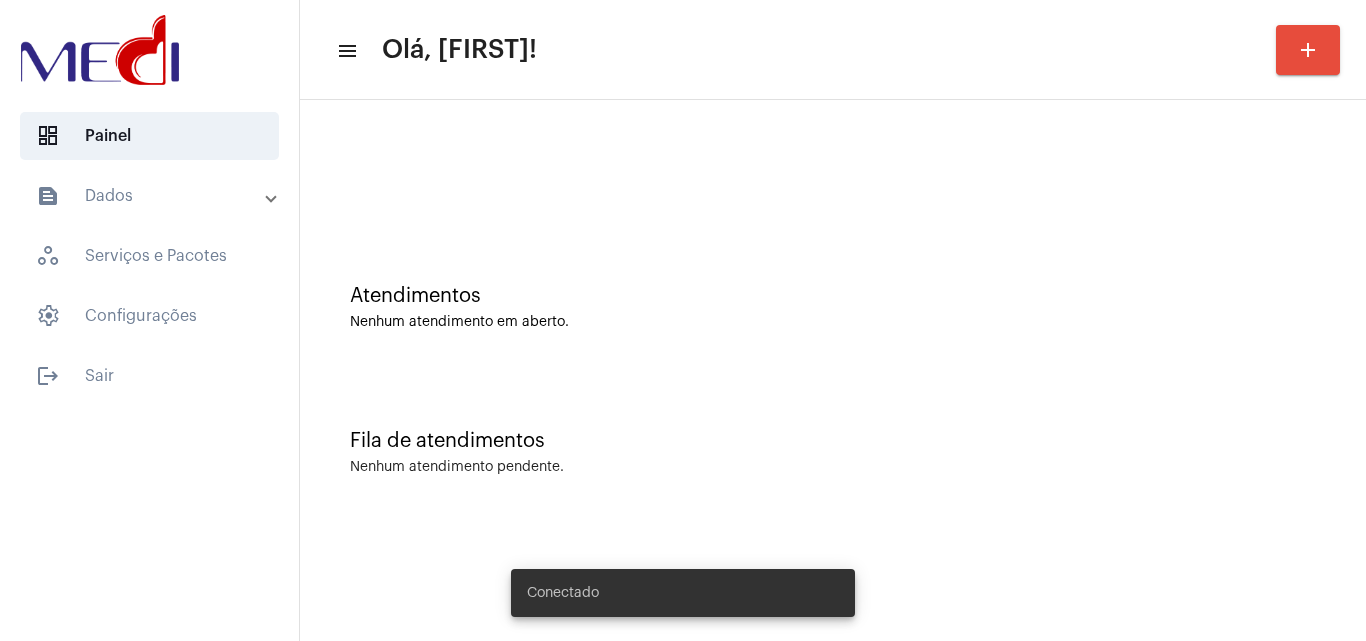 scroll, scrollTop: 0, scrollLeft: 0, axis: both 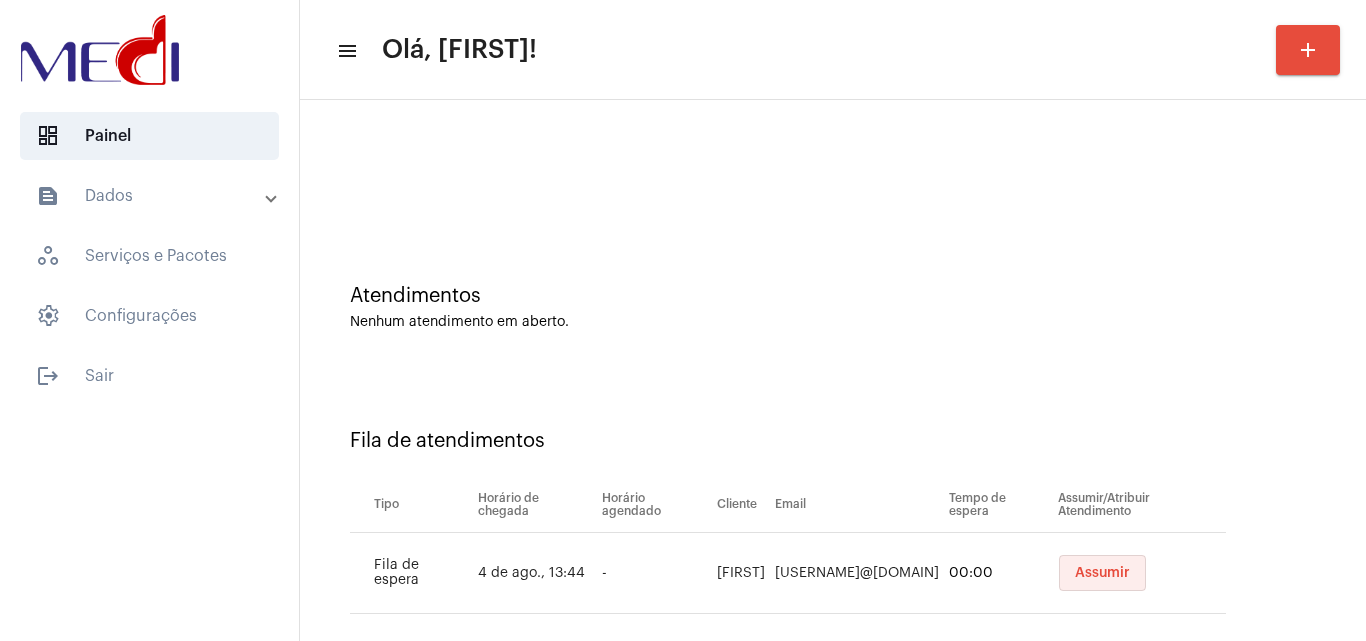 click on "Assumir" at bounding box center (1102, 573) 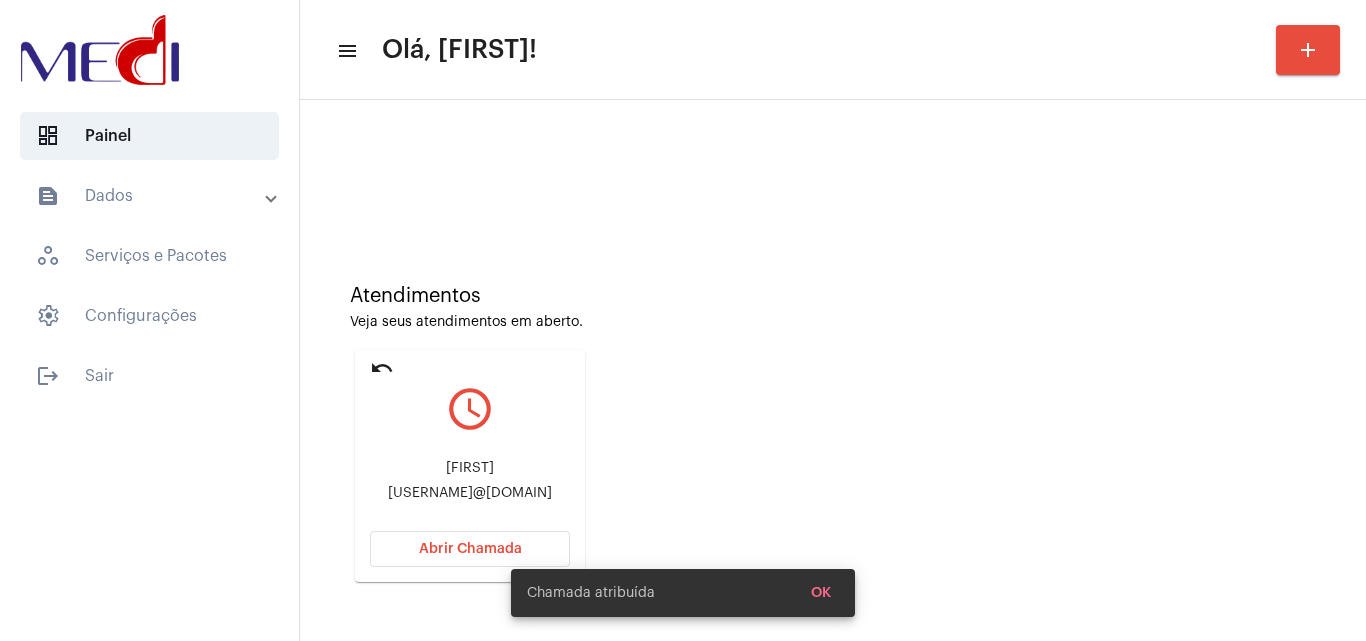 scroll, scrollTop: 141, scrollLeft: 0, axis: vertical 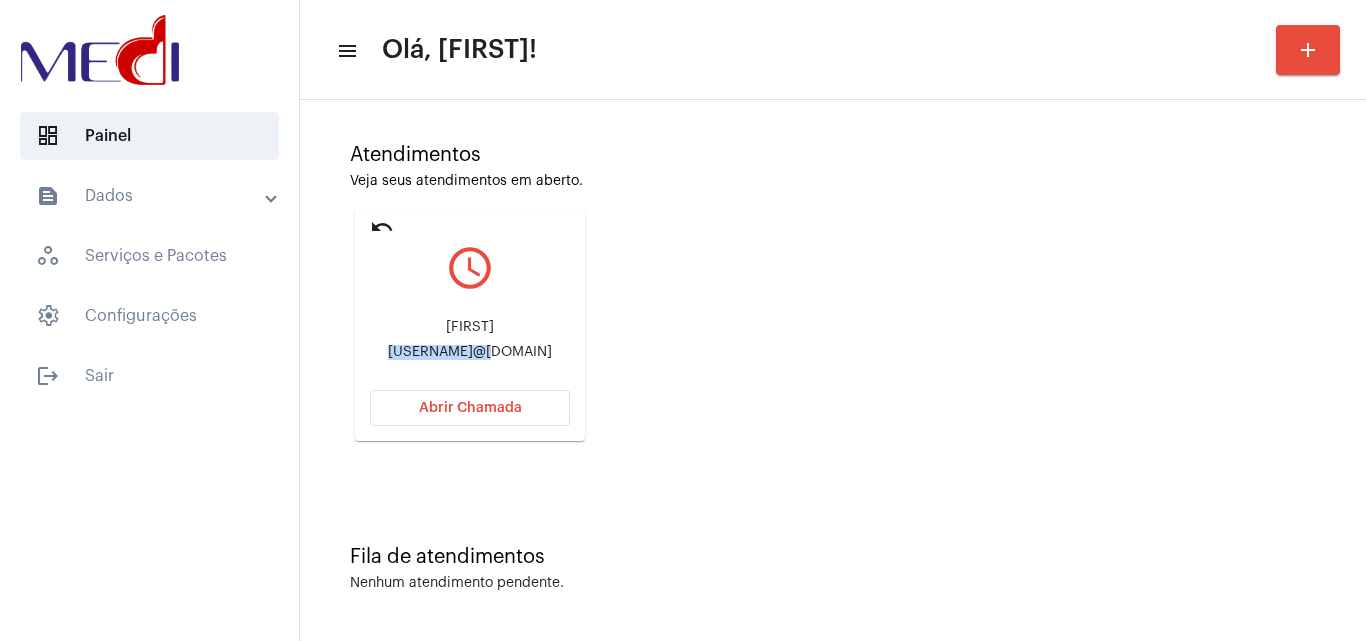 drag, startPoint x: 377, startPoint y: 351, endPoint x: 470, endPoint y: 356, distance: 93.13431 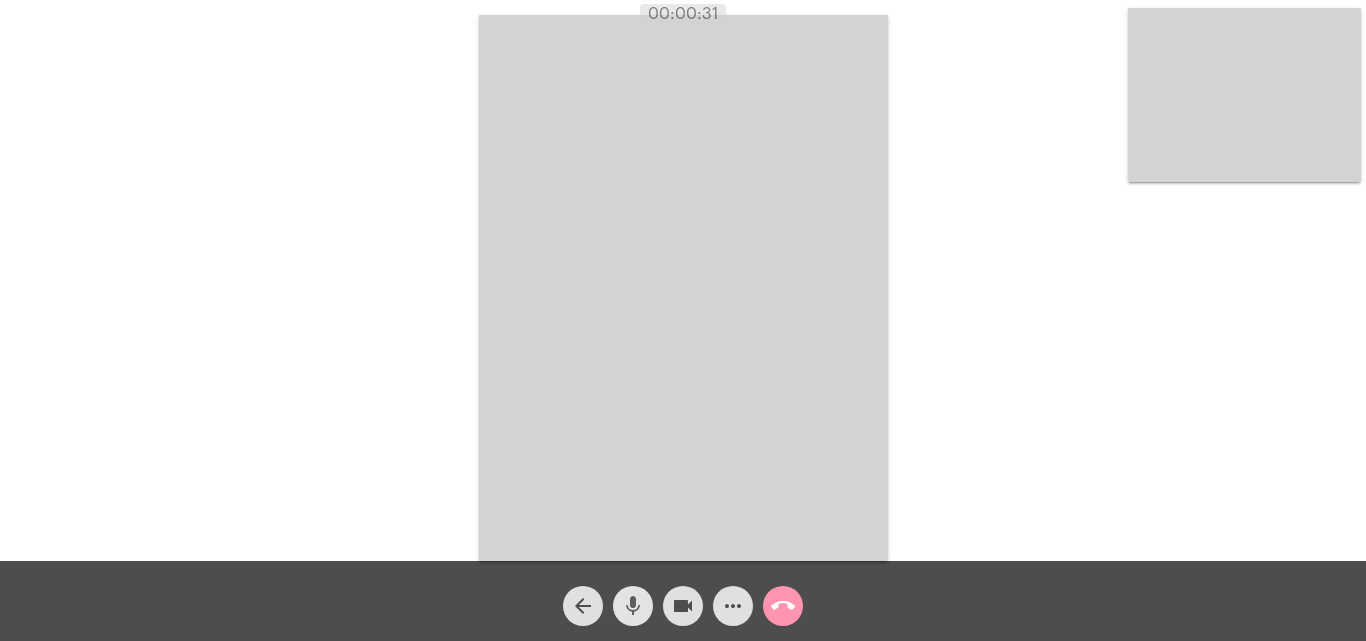 click on "mic" 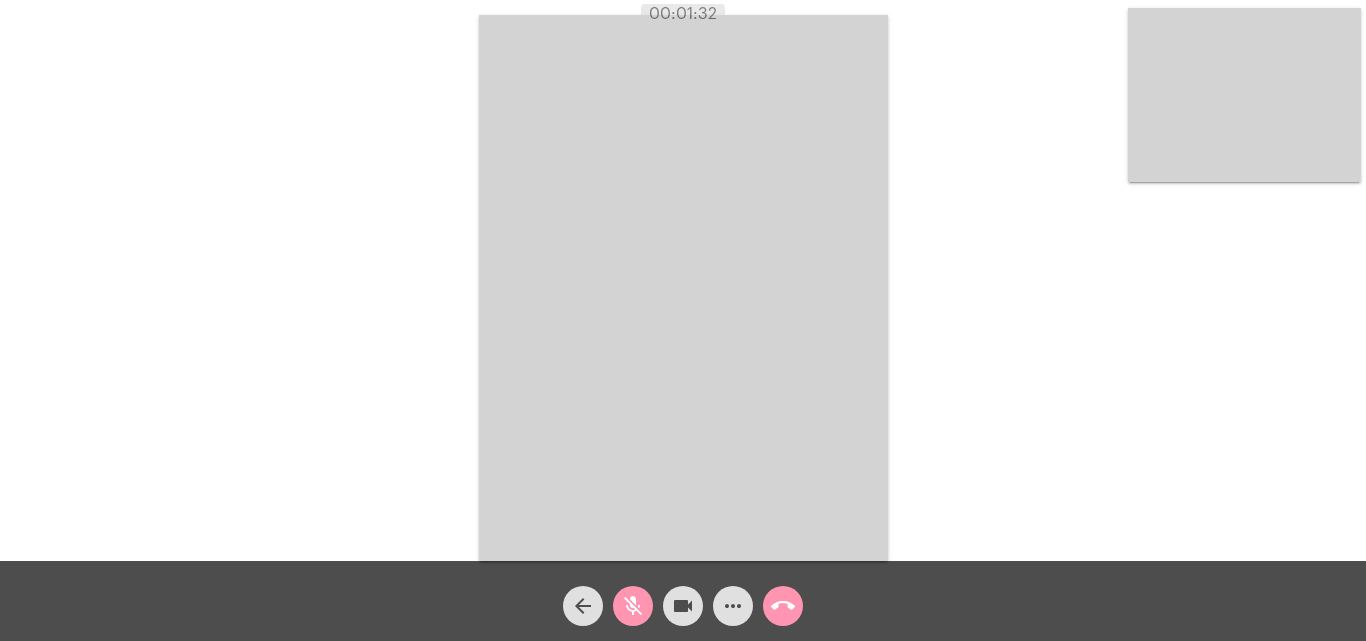 drag, startPoint x: 621, startPoint y: 601, endPoint x: 516, endPoint y: 279, distance: 338.68716 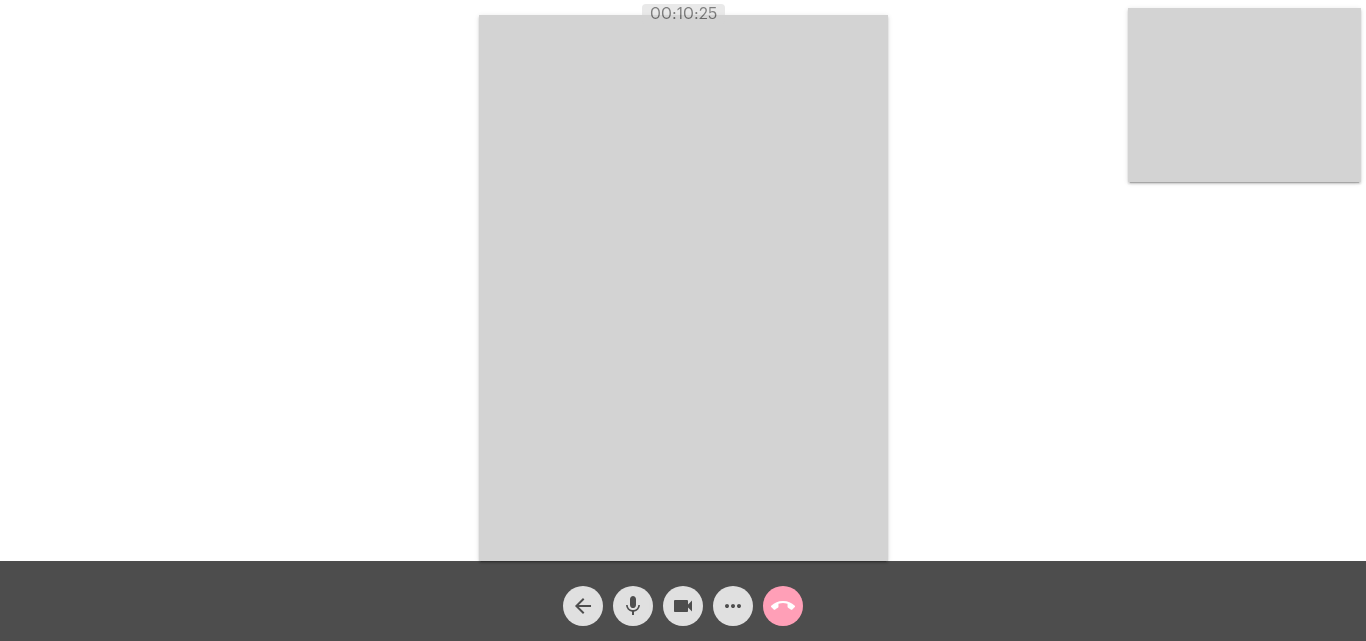click on "call_end" 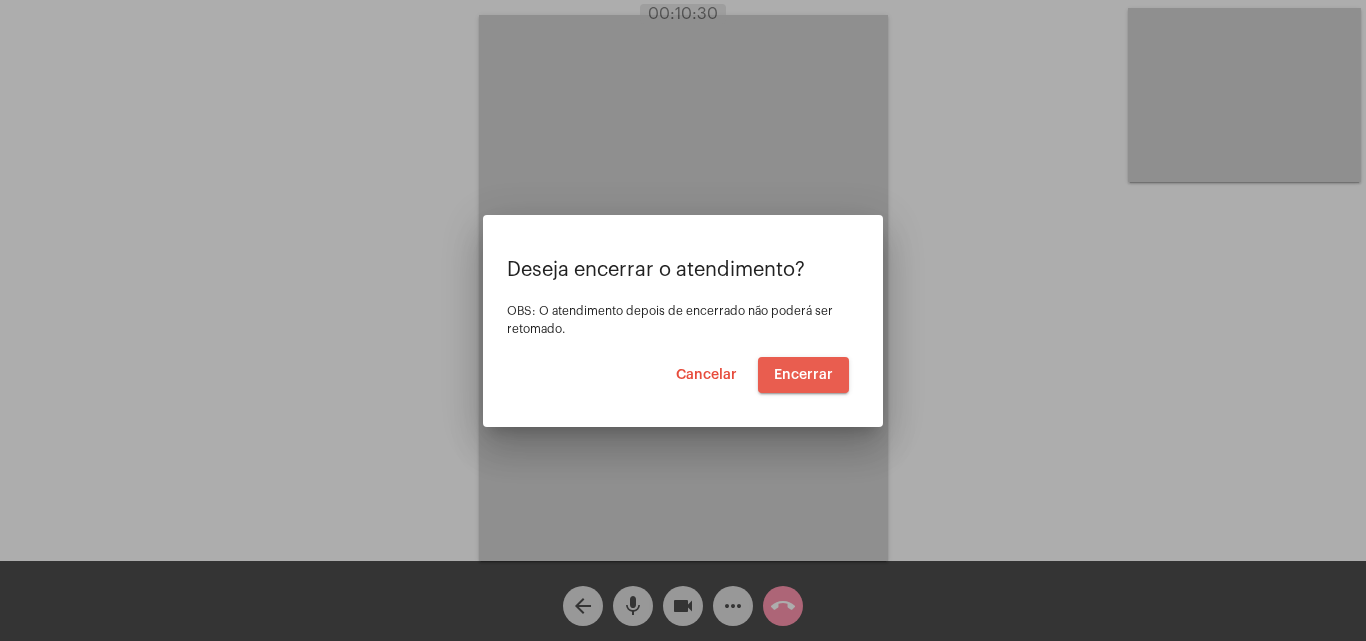 click on "Encerrar" at bounding box center [803, 375] 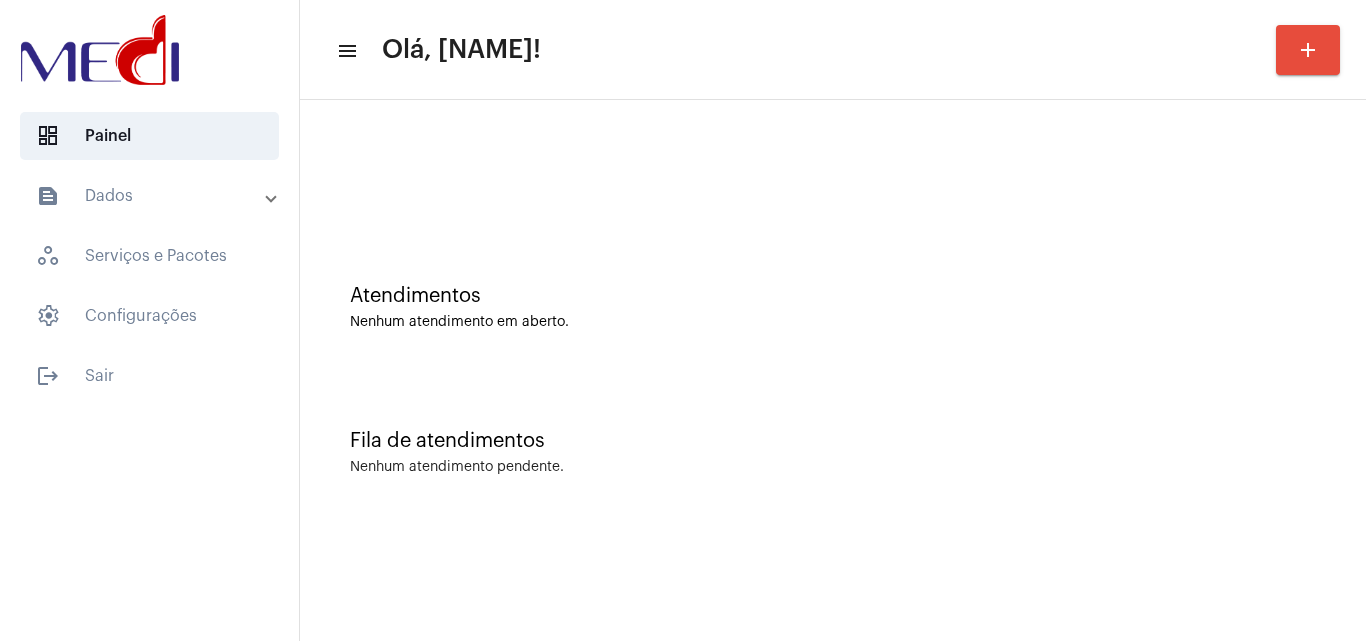 scroll, scrollTop: 0, scrollLeft: 0, axis: both 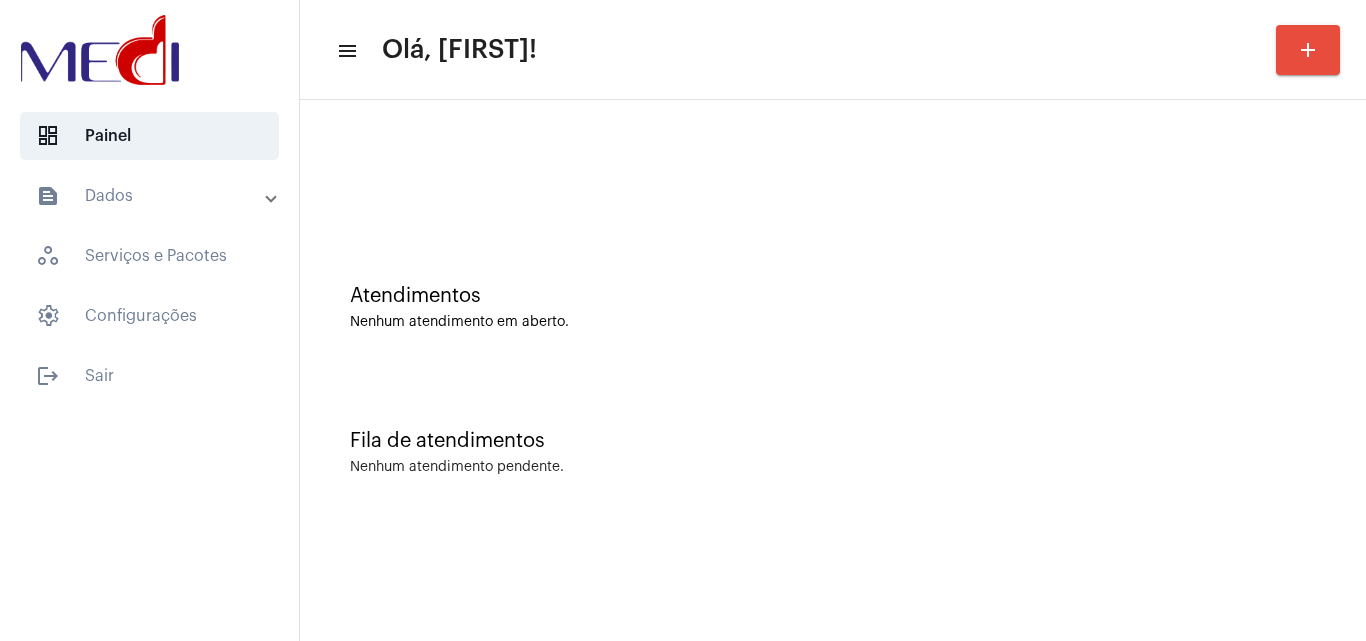 click on "Fila de atendimentos" 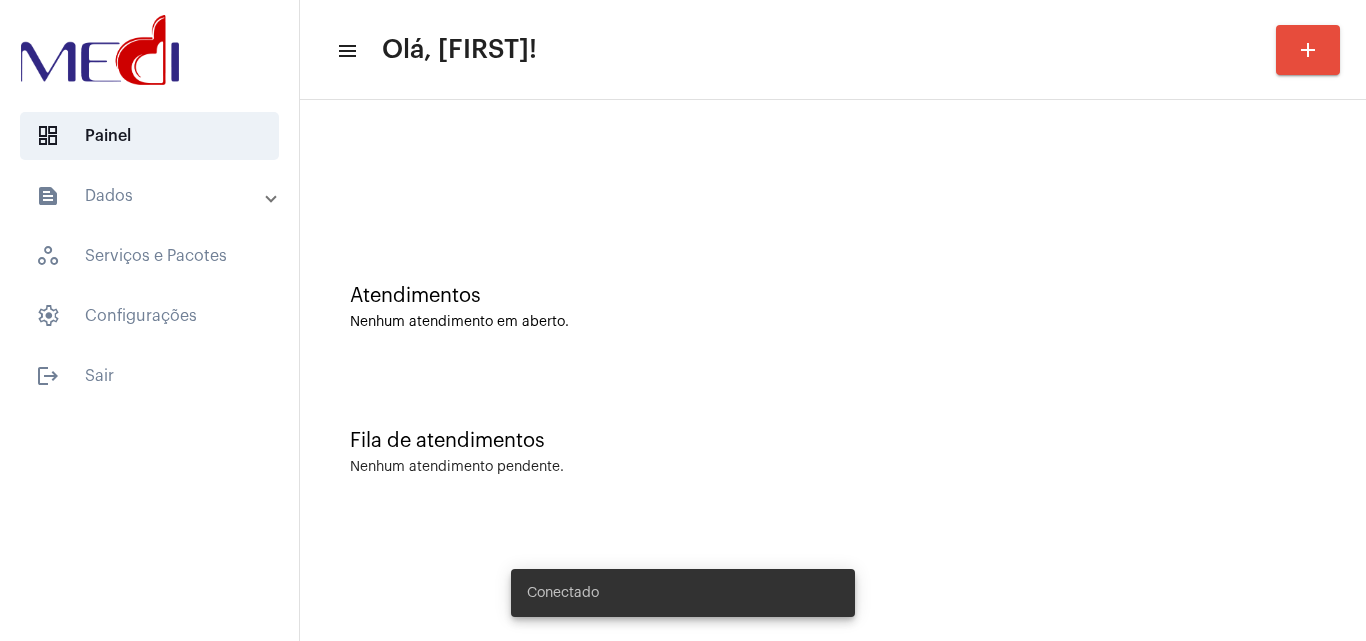 scroll, scrollTop: 0, scrollLeft: 0, axis: both 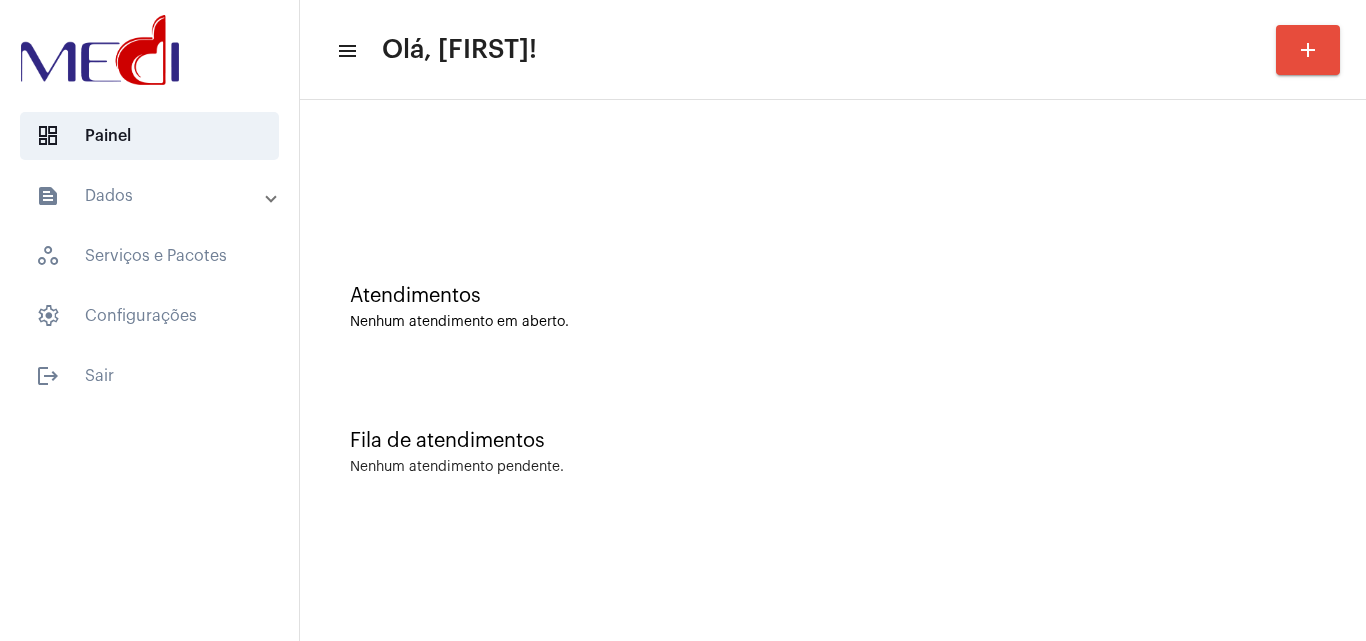 click on "Atendimentos" 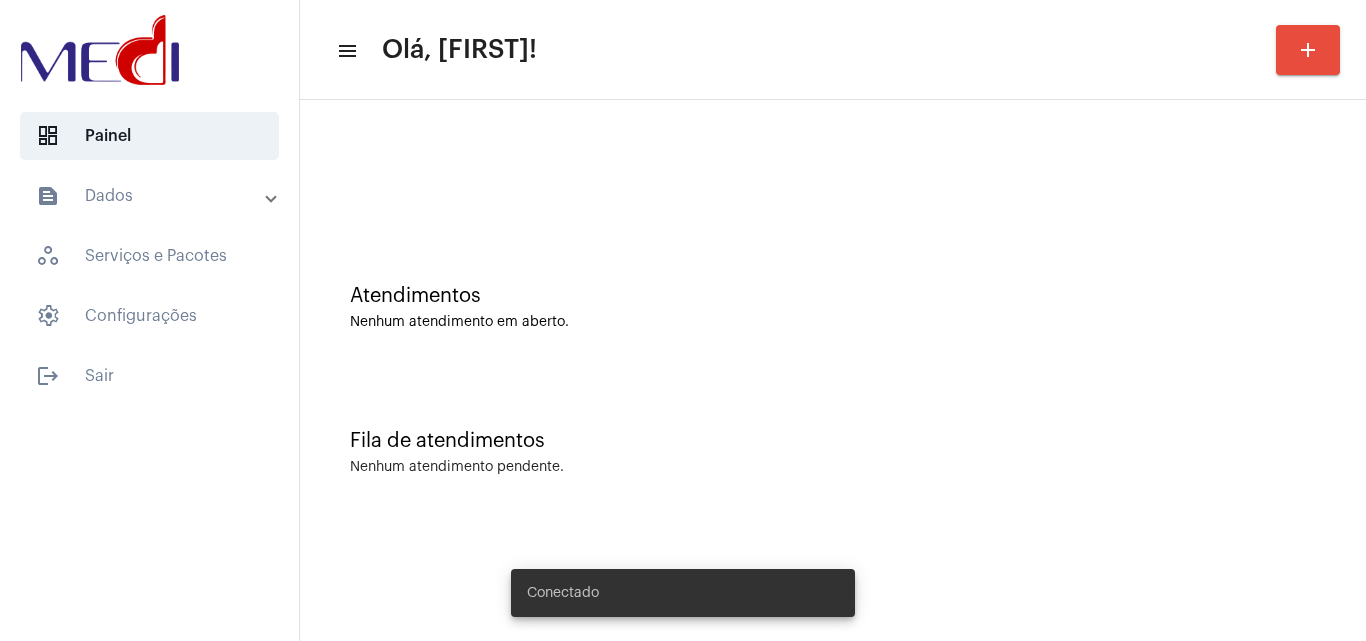 scroll, scrollTop: 0, scrollLeft: 0, axis: both 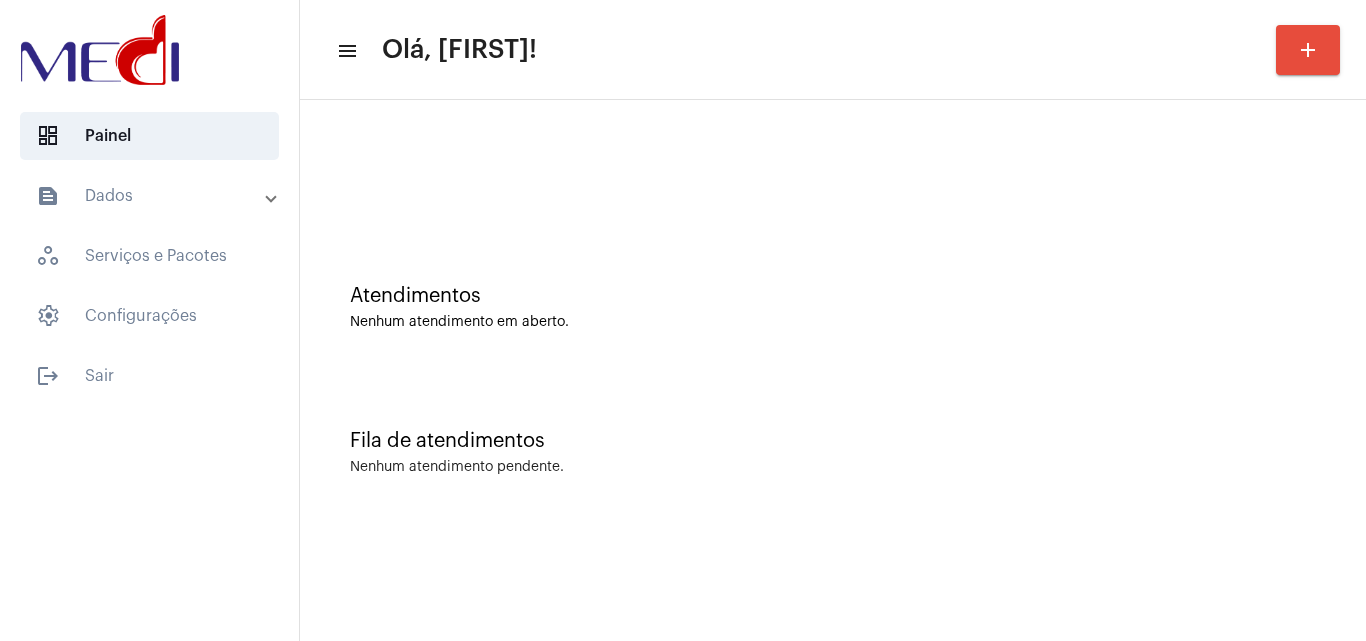 drag, startPoint x: 521, startPoint y: 287, endPoint x: 535, endPoint y: 289, distance: 14.142136 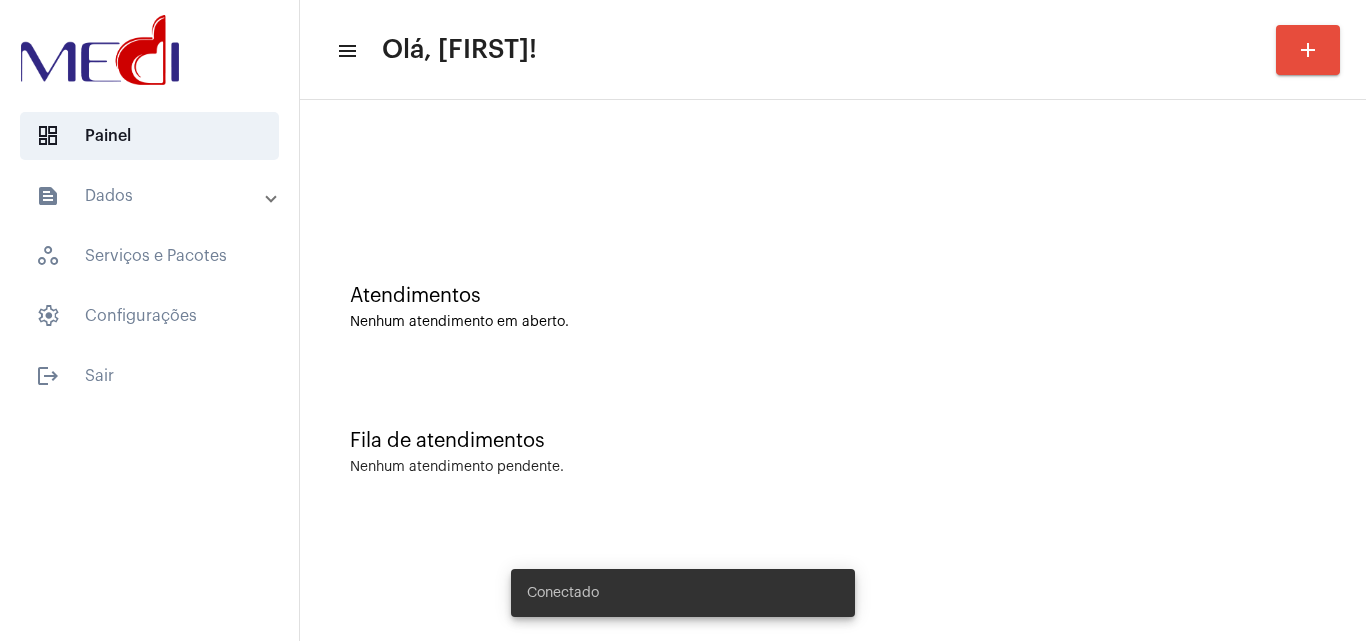 scroll, scrollTop: 0, scrollLeft: 0, axis: both 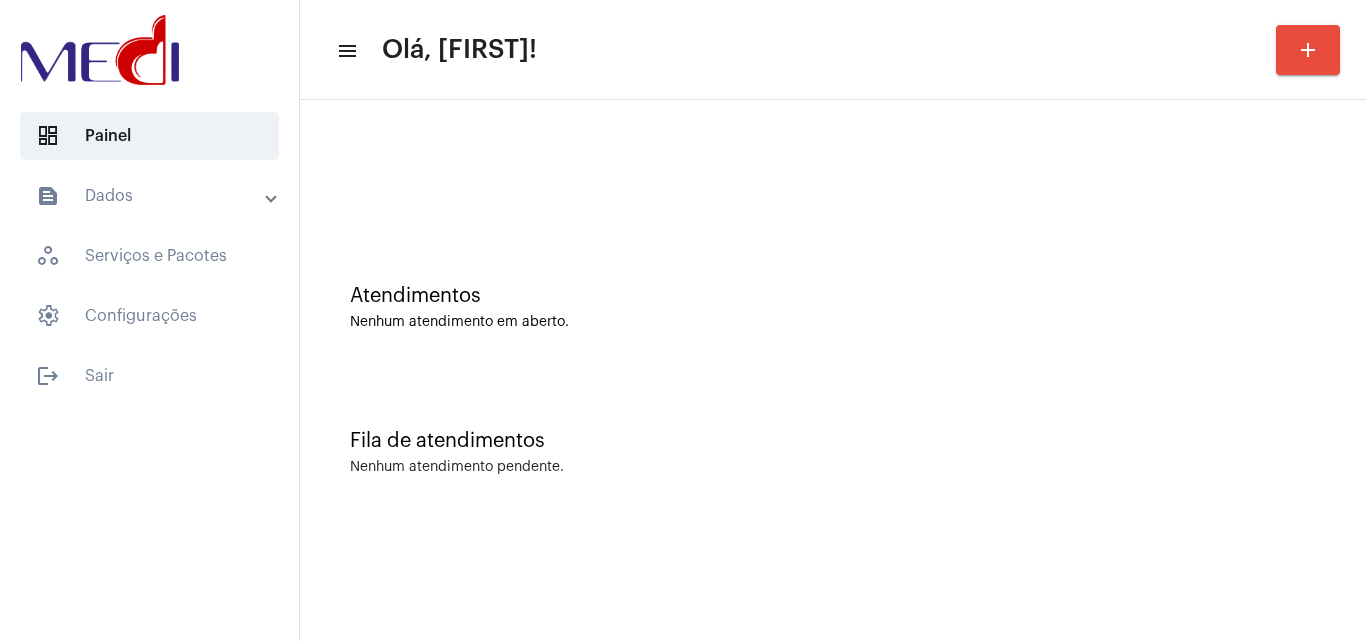 click on "menu Olá, Leandra! add Atendimentos Nenhum atendimento em aberto. Fila de atendimentos Nenhum atendimento pendente." 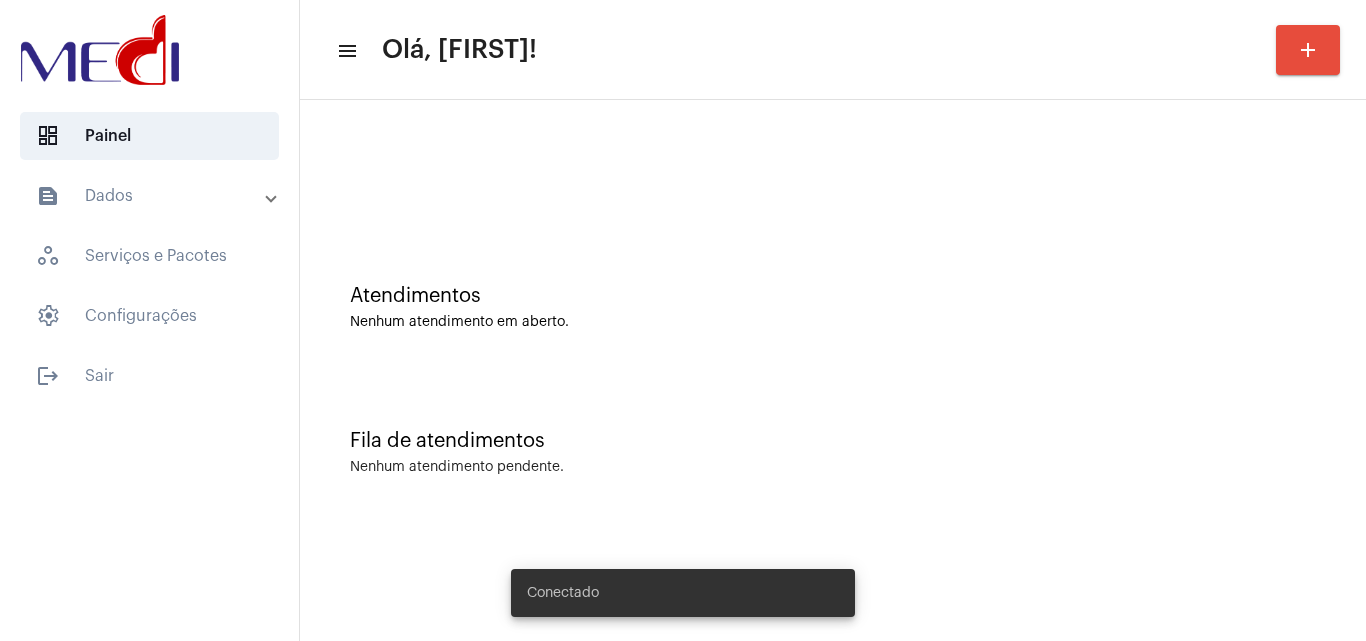 scroll, scrollTop: 0, scrollLeft: 0, axis: both 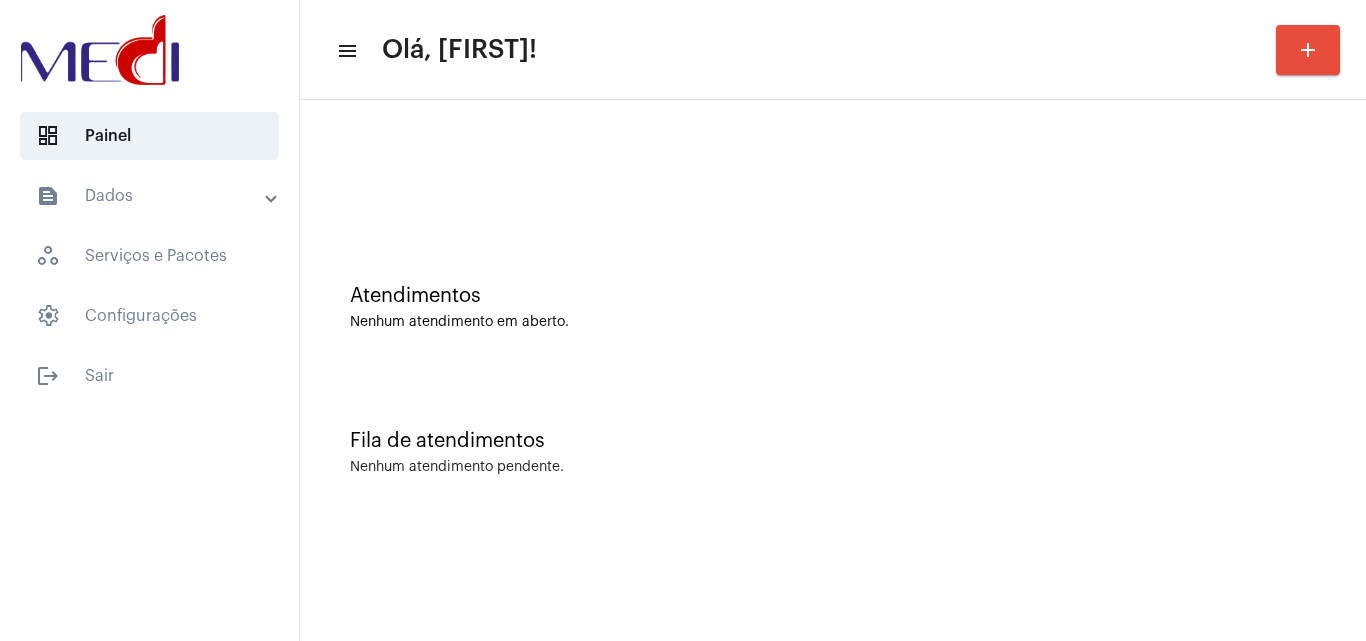 click on "Atendimentos Nenhum atendimento em aberto." 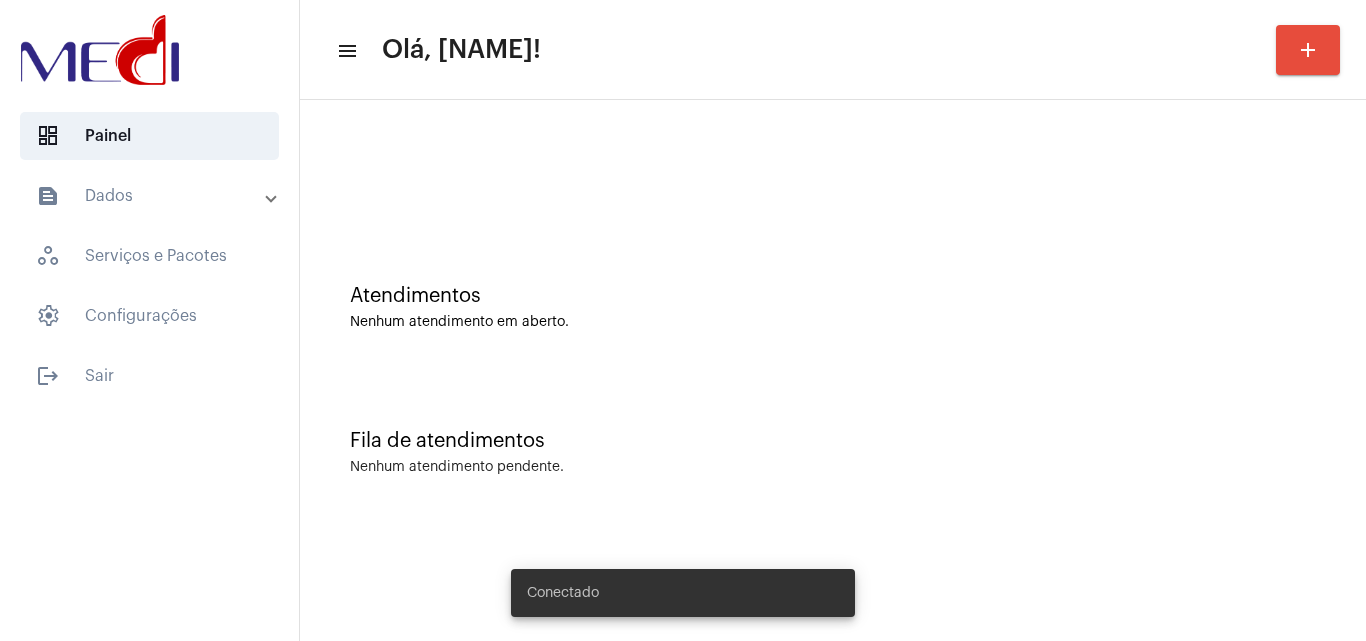 scroll, scrollTop: 0, scrollLeft: 0, axis: both 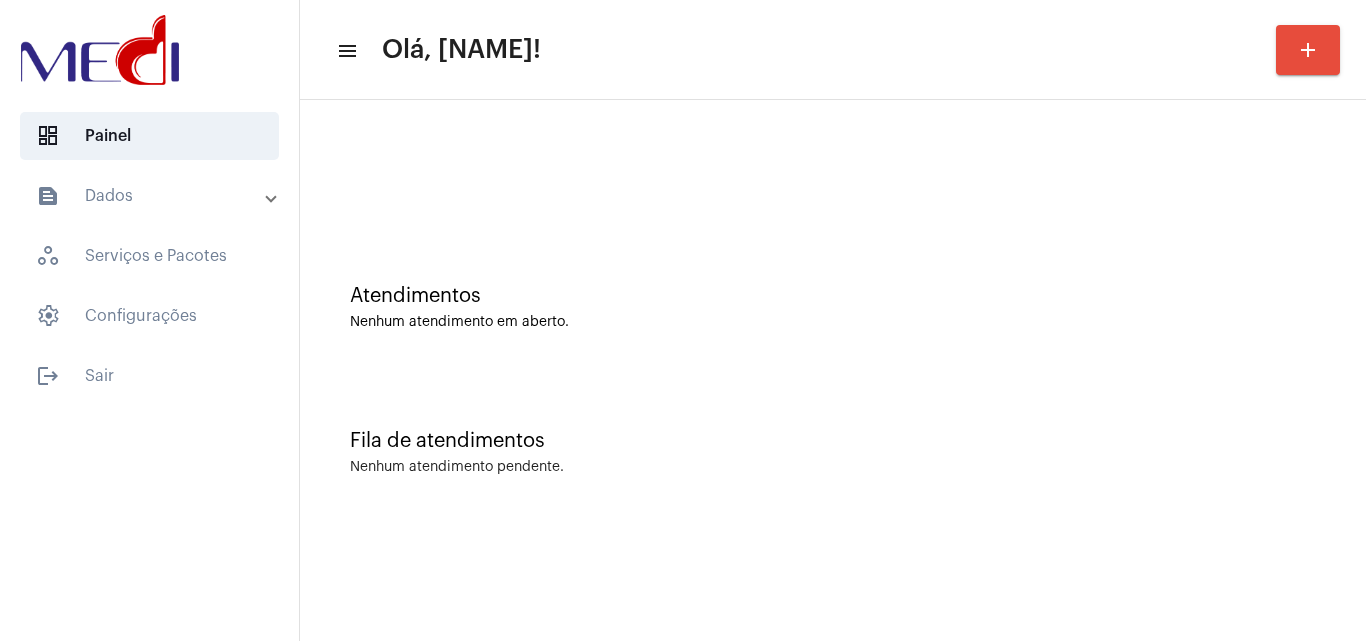 click on "Fila de atendimentos Nenhum atendimento pendente." 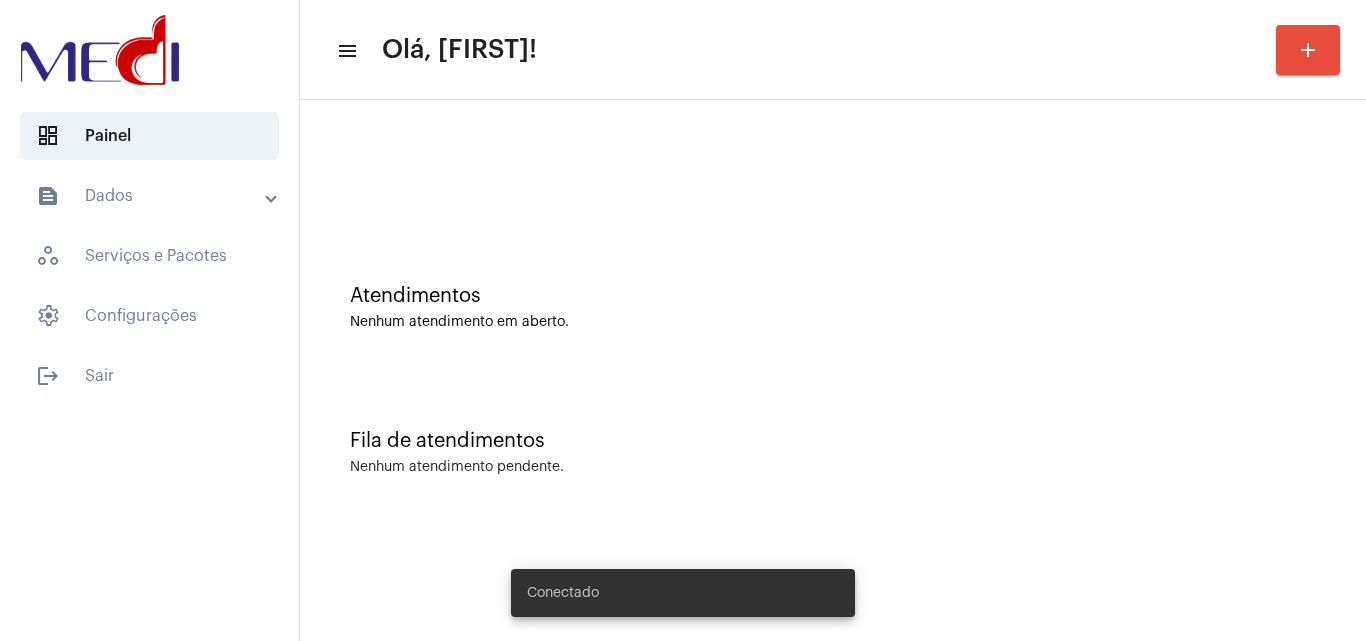 scroll, scrollTop: 0, scrollLeft: 0, axis: both 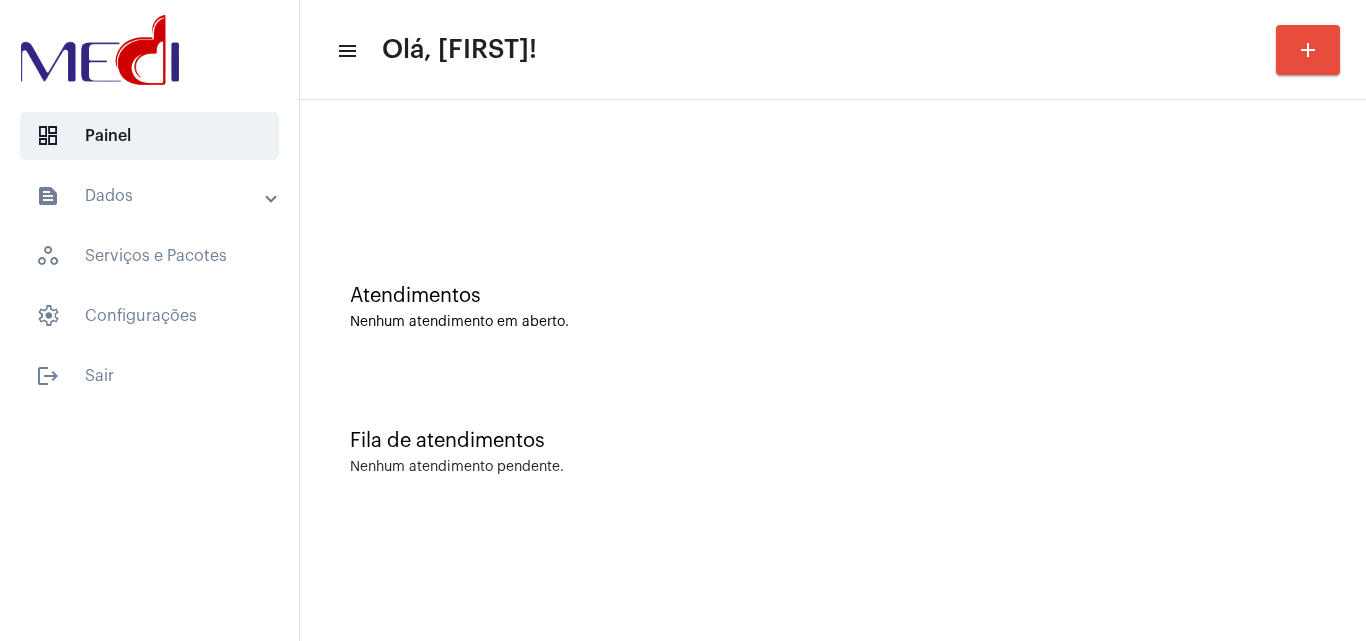 click on "Atendimentos Nenhum atendimento em aberto." 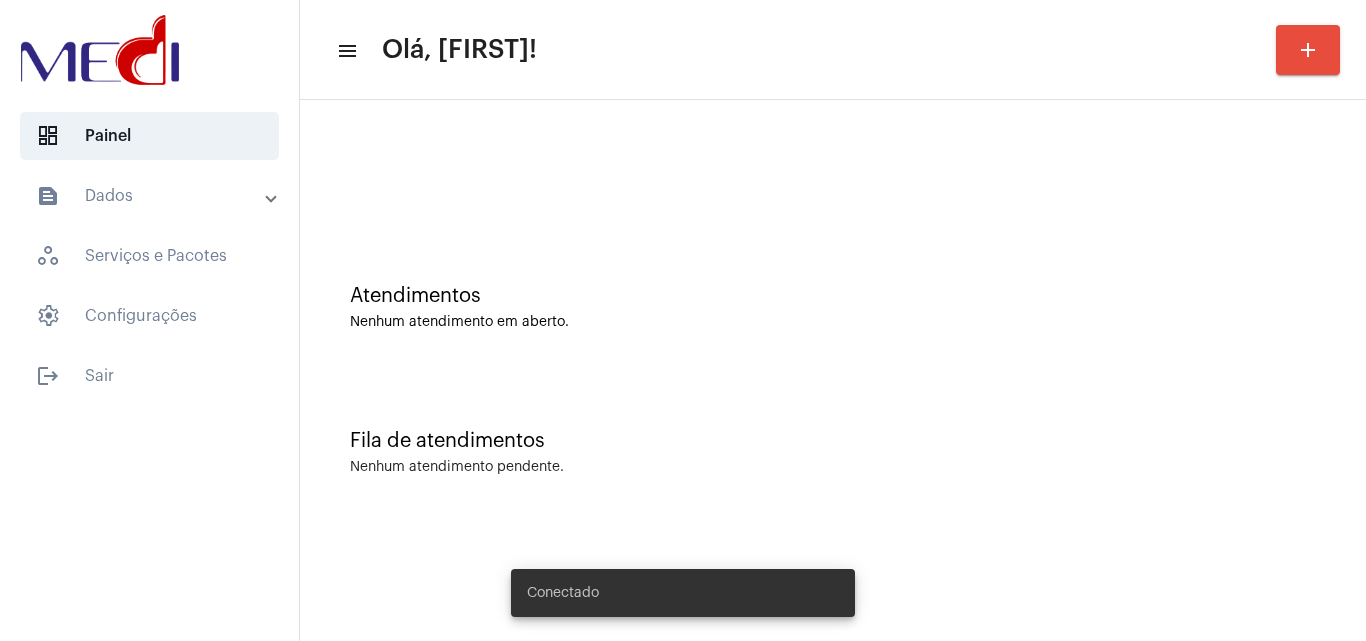 scroll, scrollTop: 0, scrollLeft: 0, axis: both 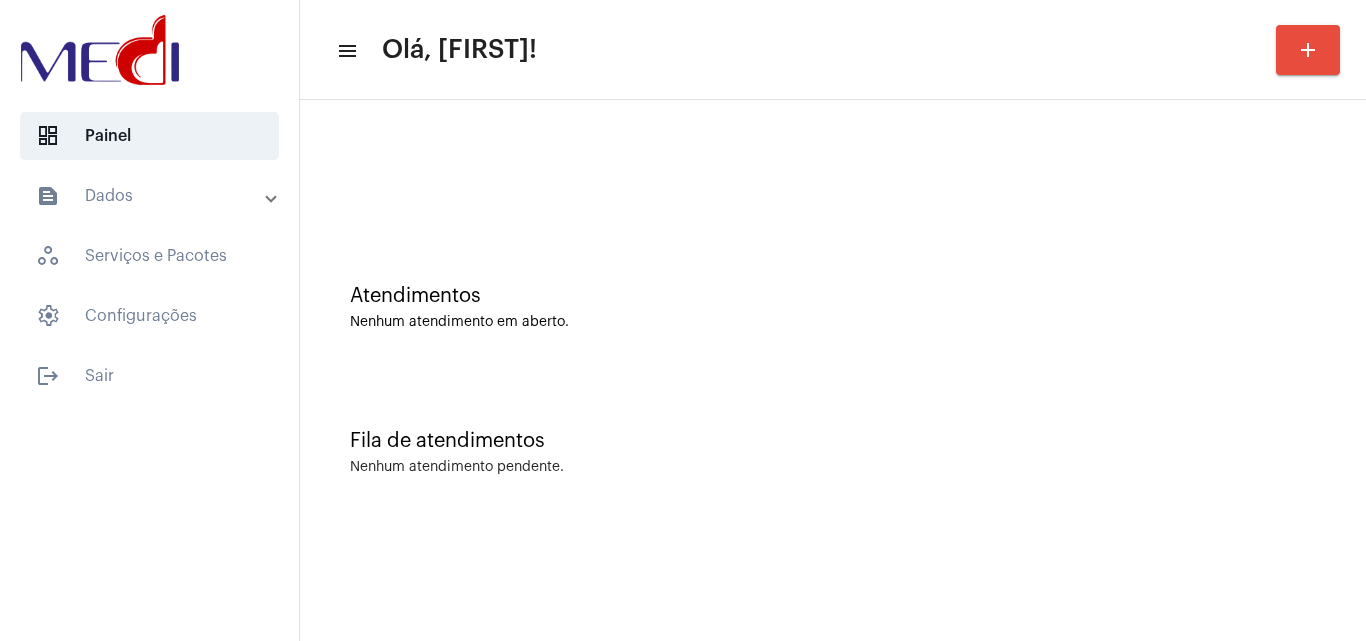 click on "Atendimentos Nenhum atendimento em aberto." 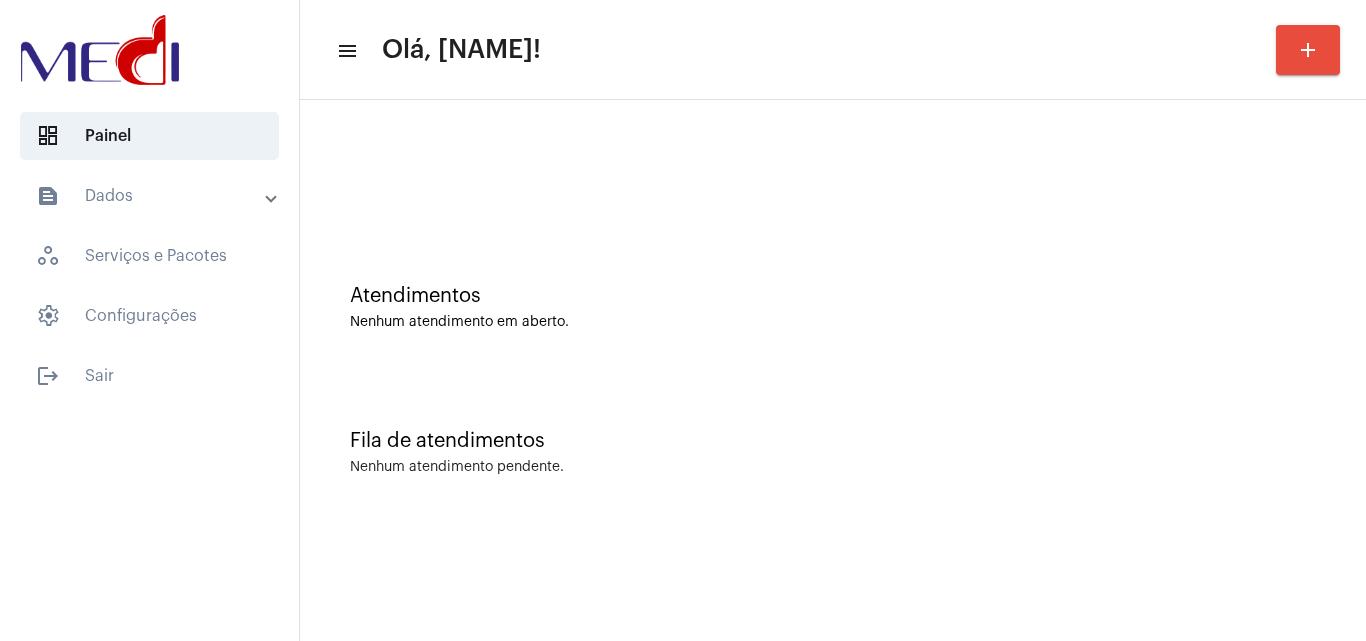 scroll, scrollTop: 0, scrollLeft: 0, axis: both 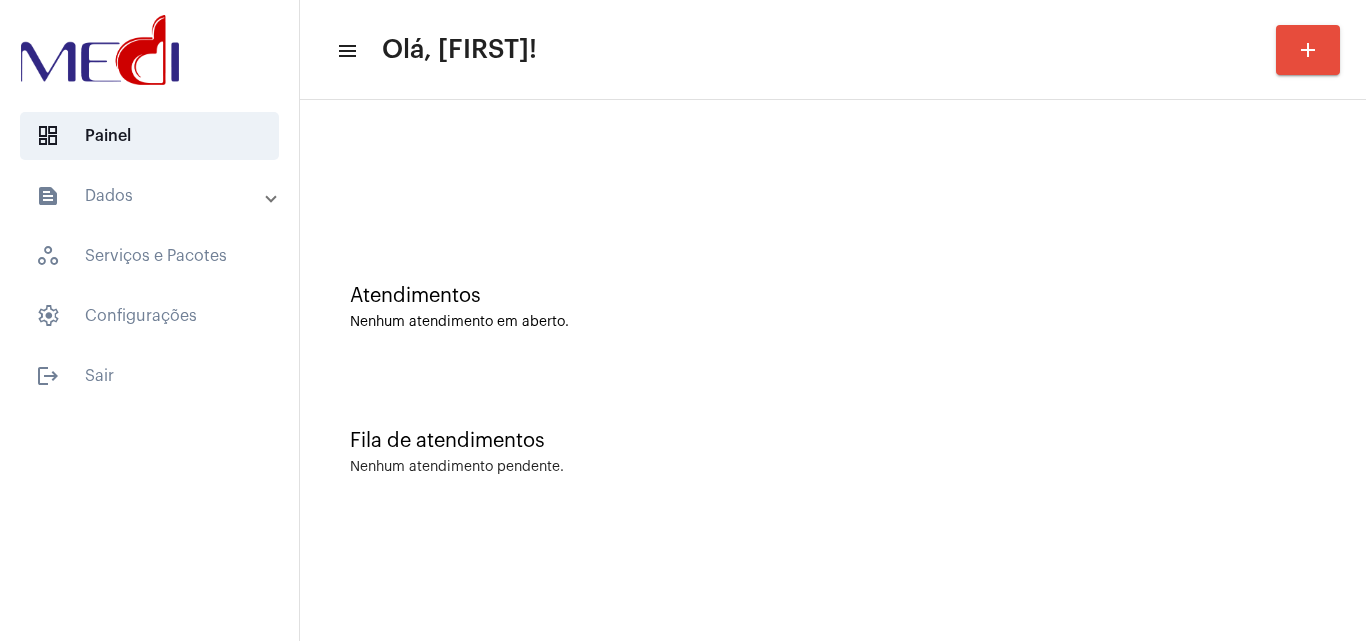 click 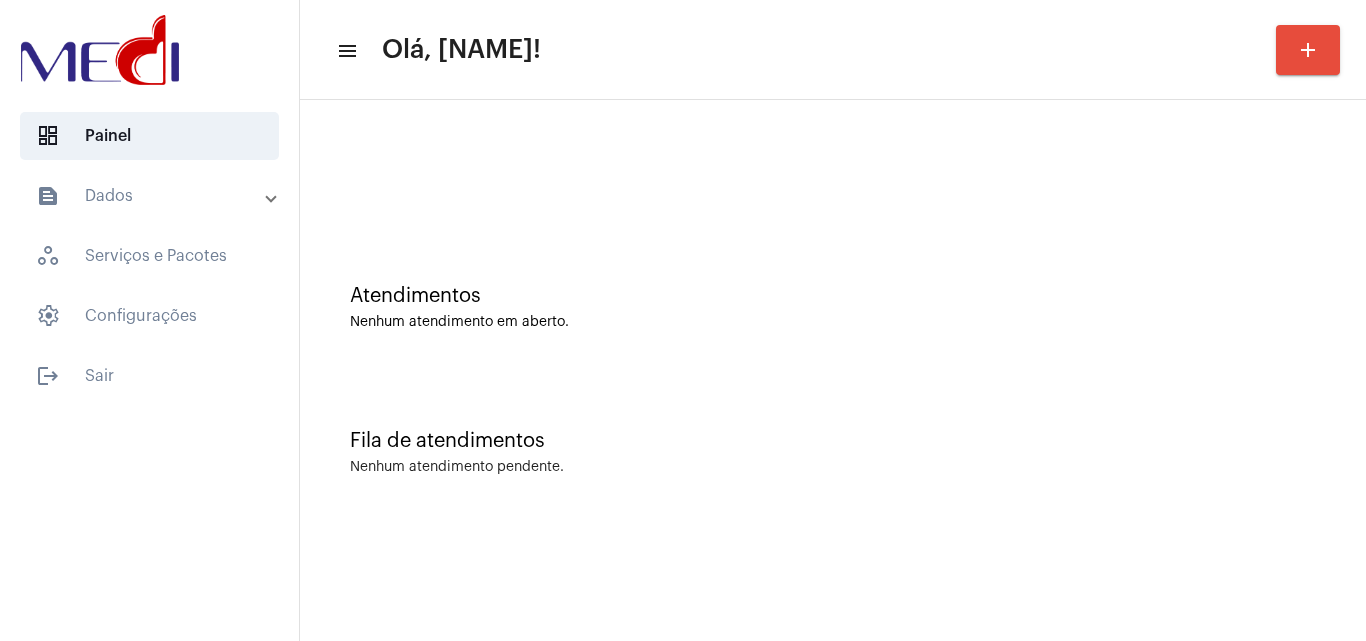 scroll, scrollTop: 0, scrollLeft: 0, axis: both 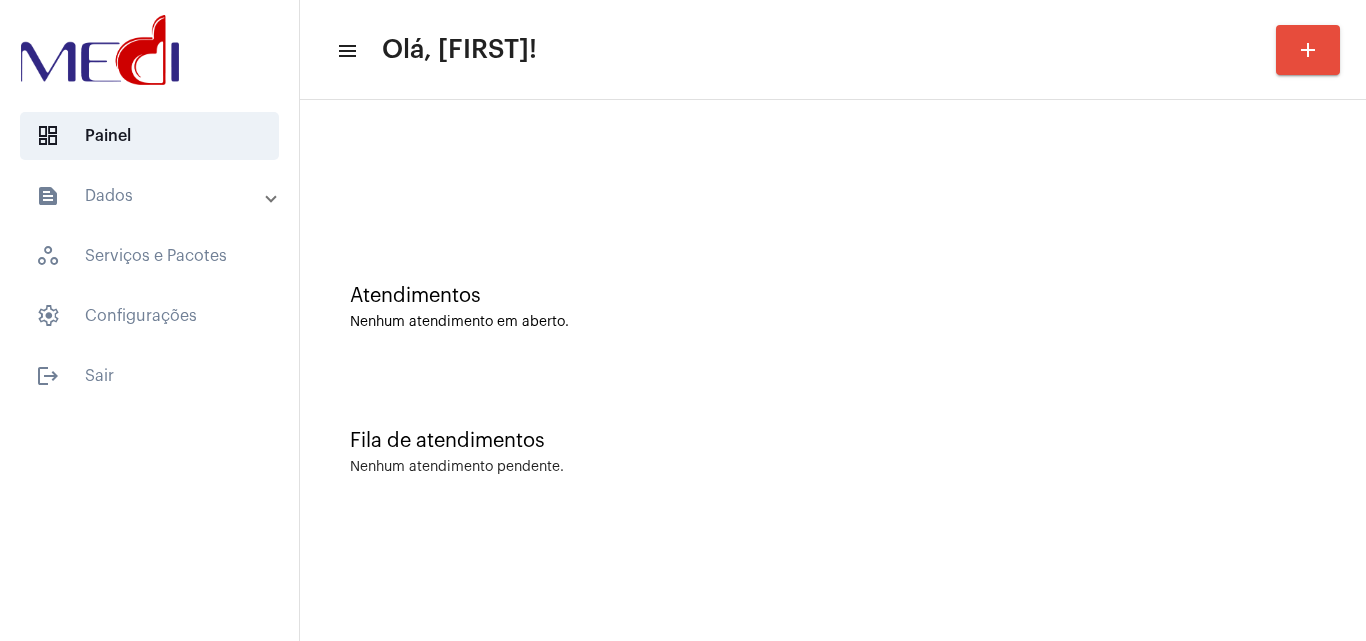 click 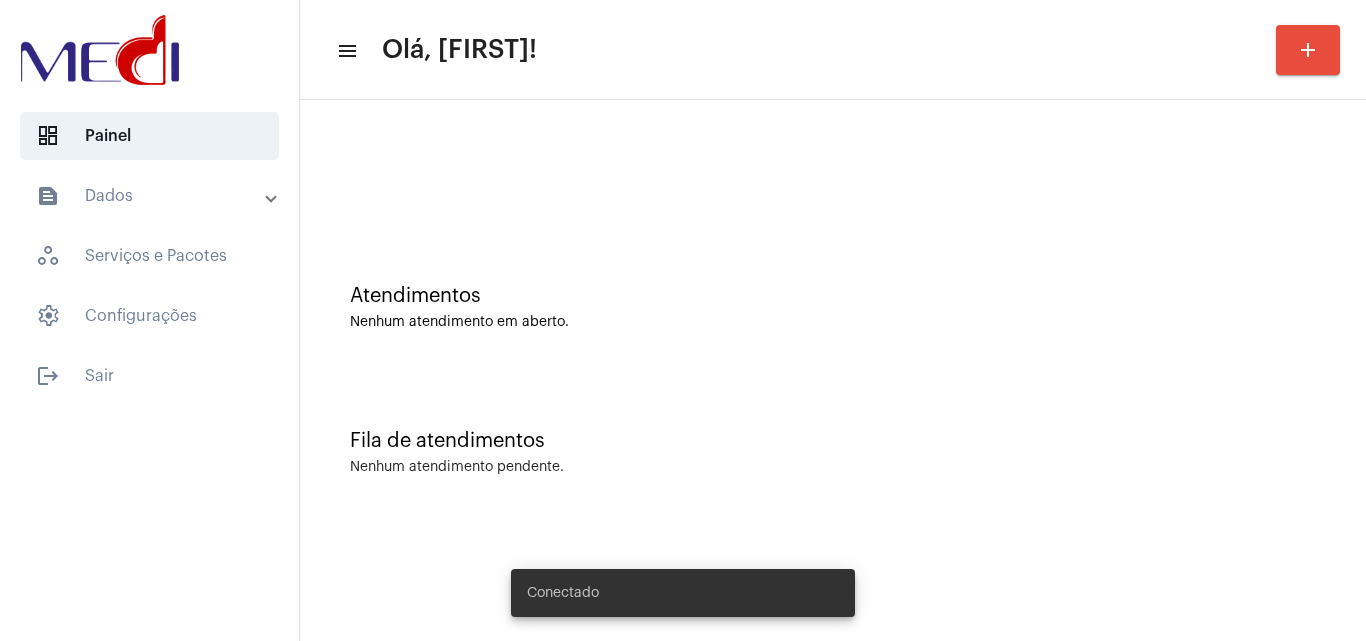 scroll, scrollTop: 0, scrollLeft: 0, axis: both 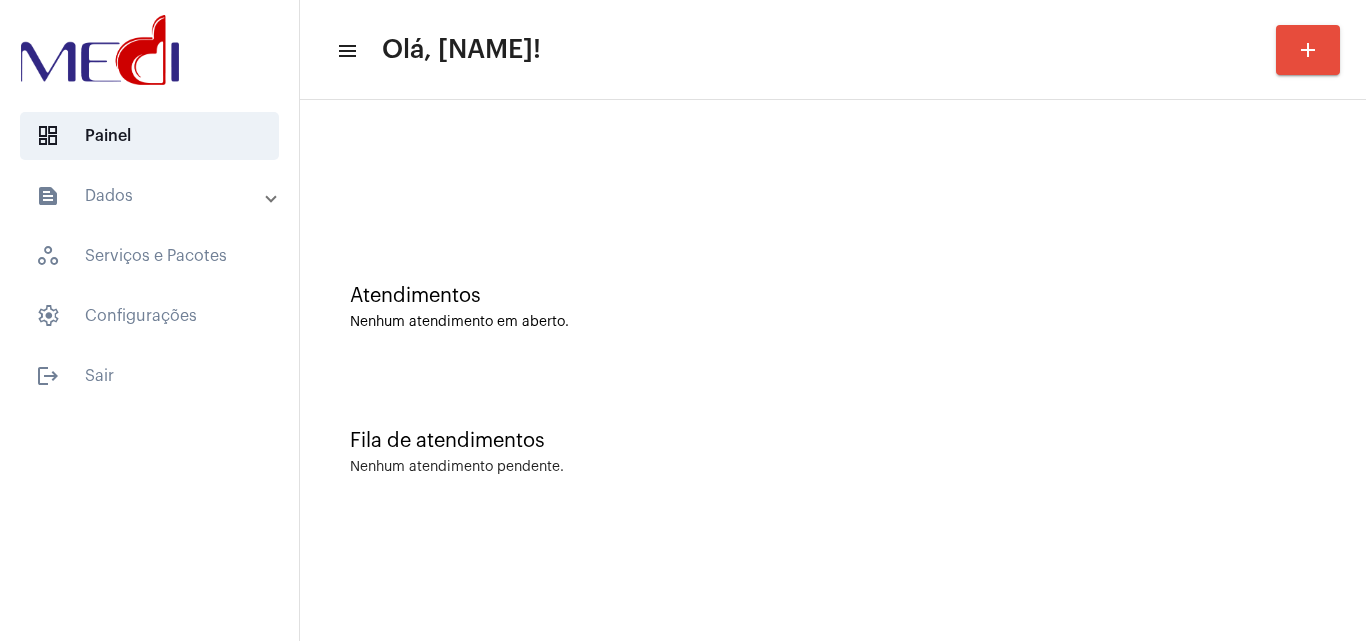 click on "Fila de atendimentos" 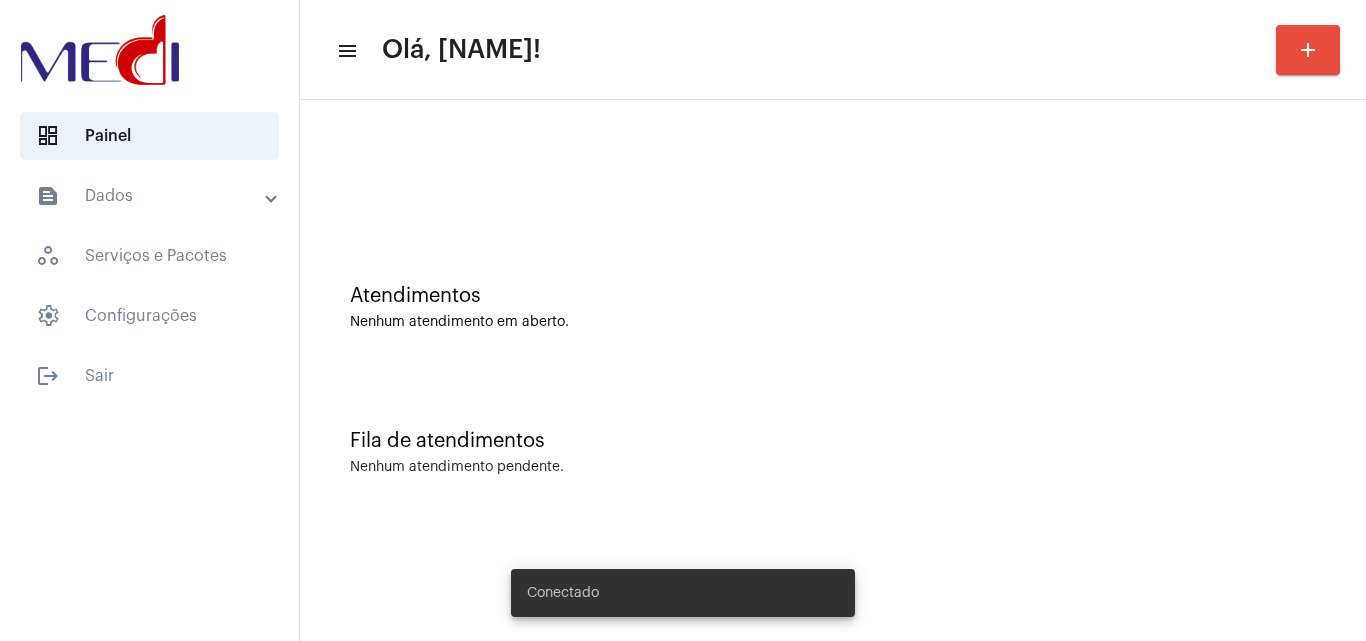 scroll, scrollTop: 0, scrollLeft: 0, axis: both 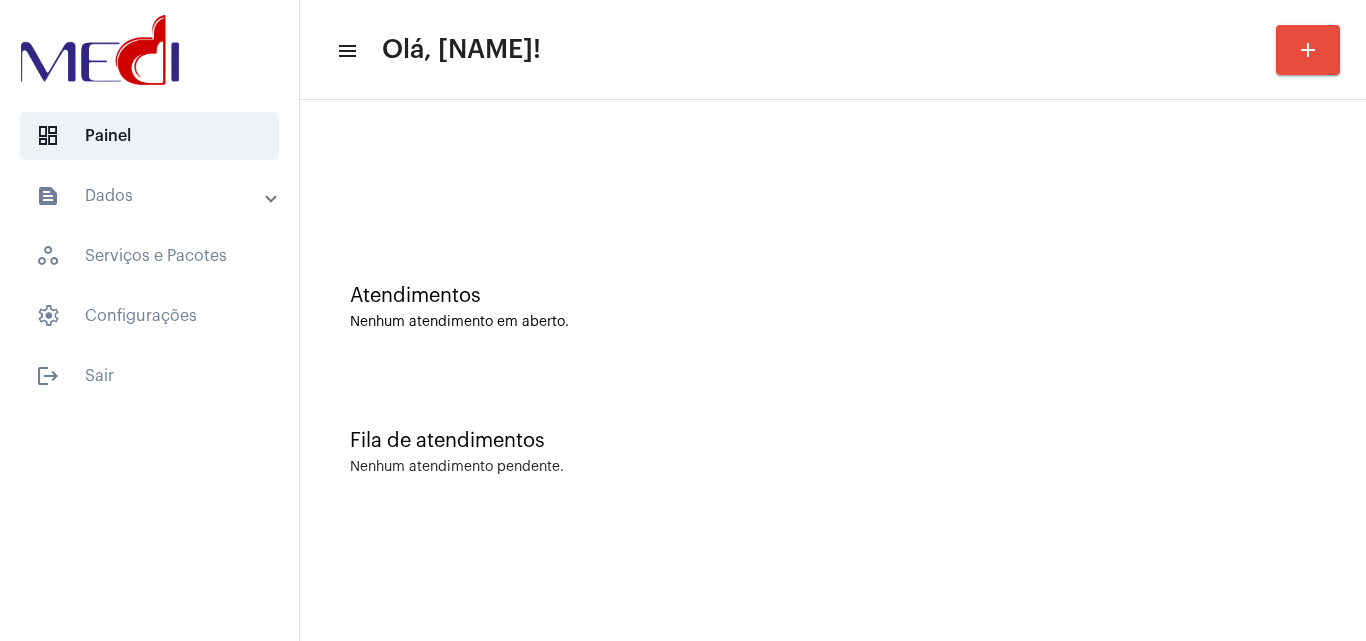 click on "Atendimentos Nenhum atendimento em aberto." 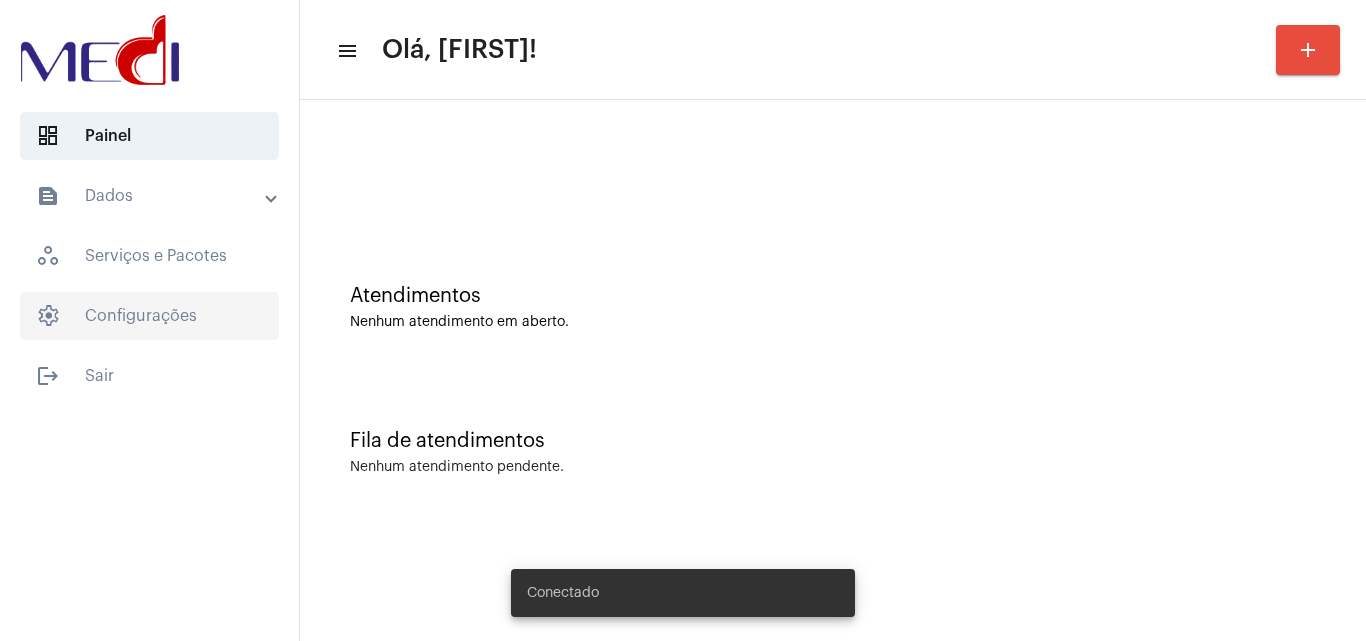 scroll, scrollTop: 0, scrollLeft: 0, axis: both 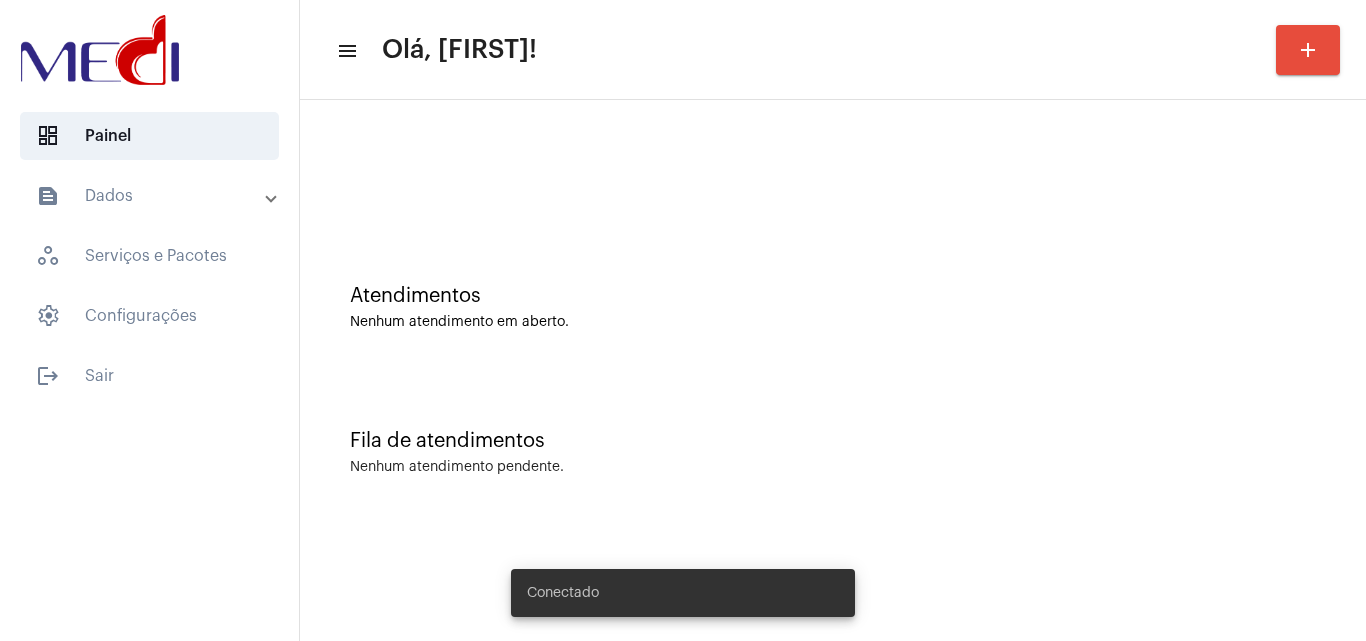 click on "Atendimentos Nenhum atendimento em aberto." 